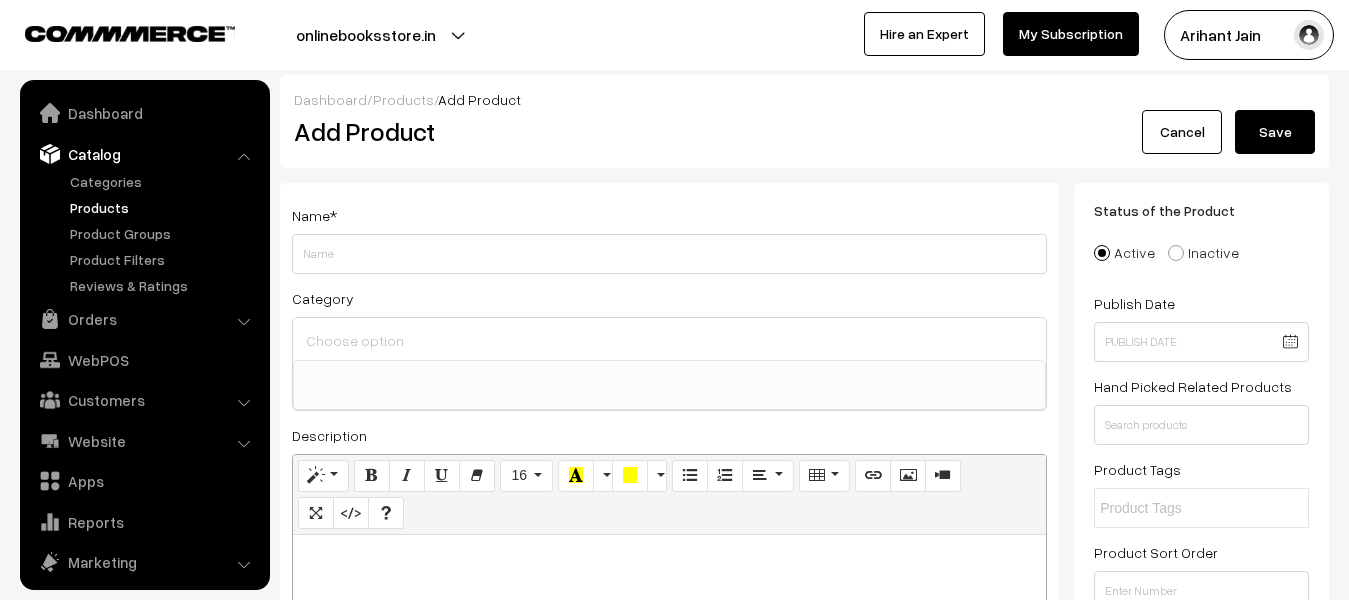 select 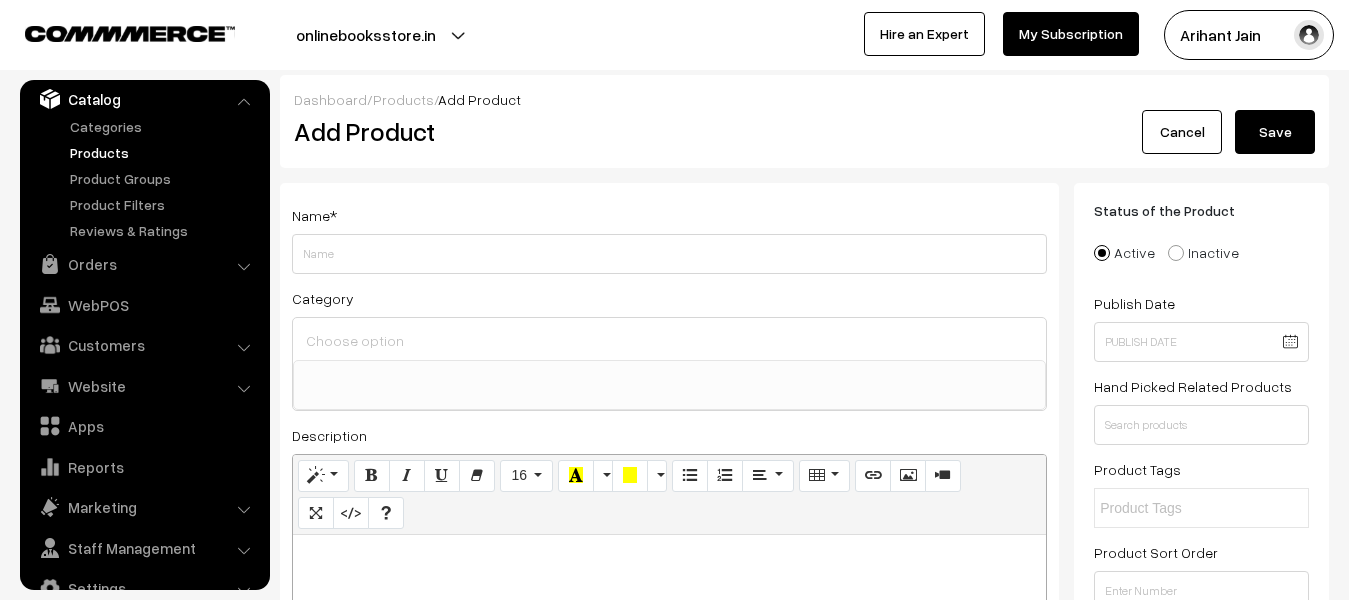 drag, startPoint x: 88, startPoint y: 149, endPoint x: 123, endPoint y: 192, distance: 55.443665 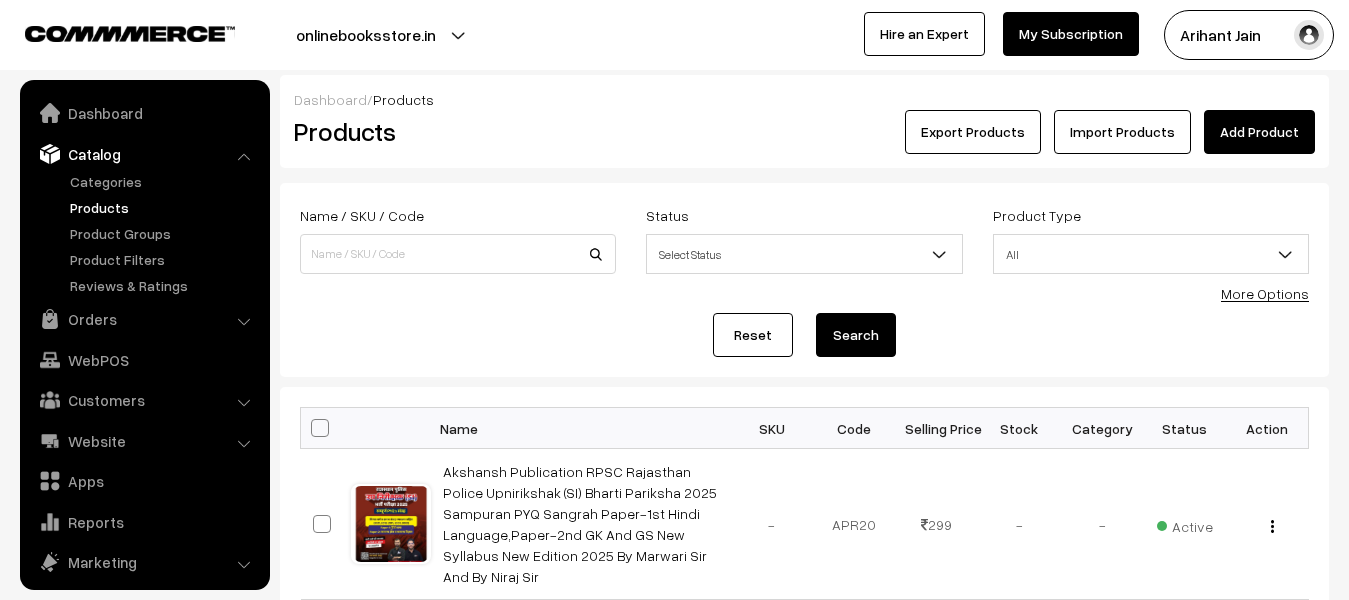 scroll, scrollTop: 0, scrollLeft: 0, axis: both 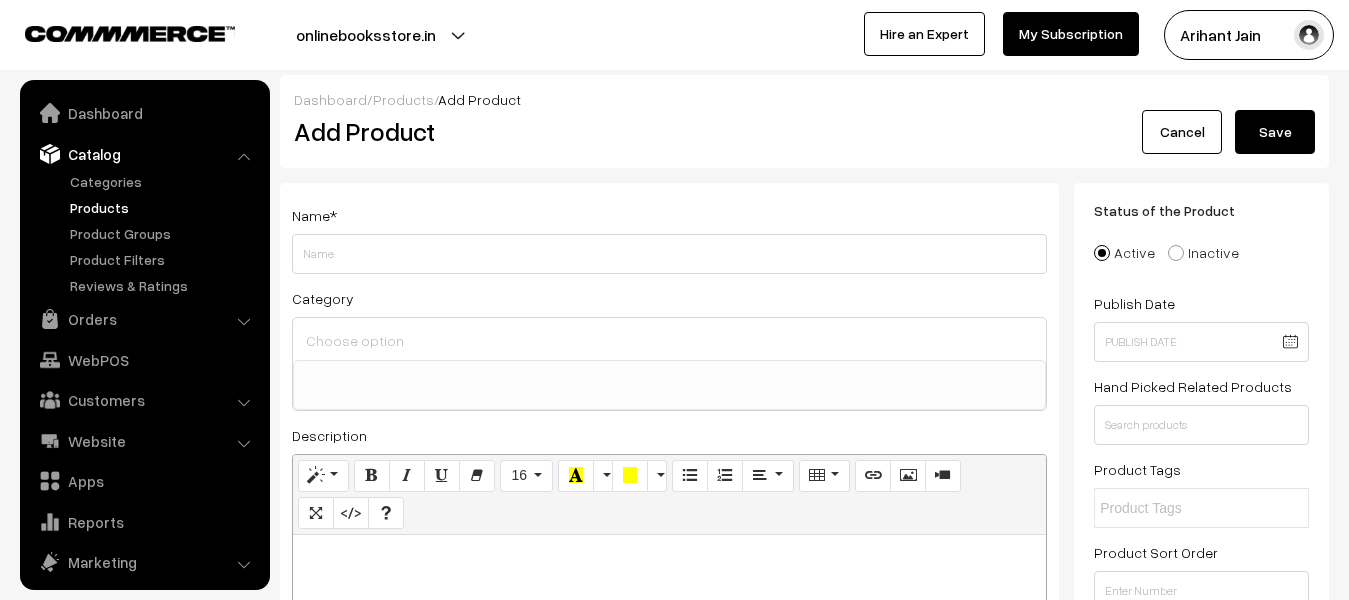 select 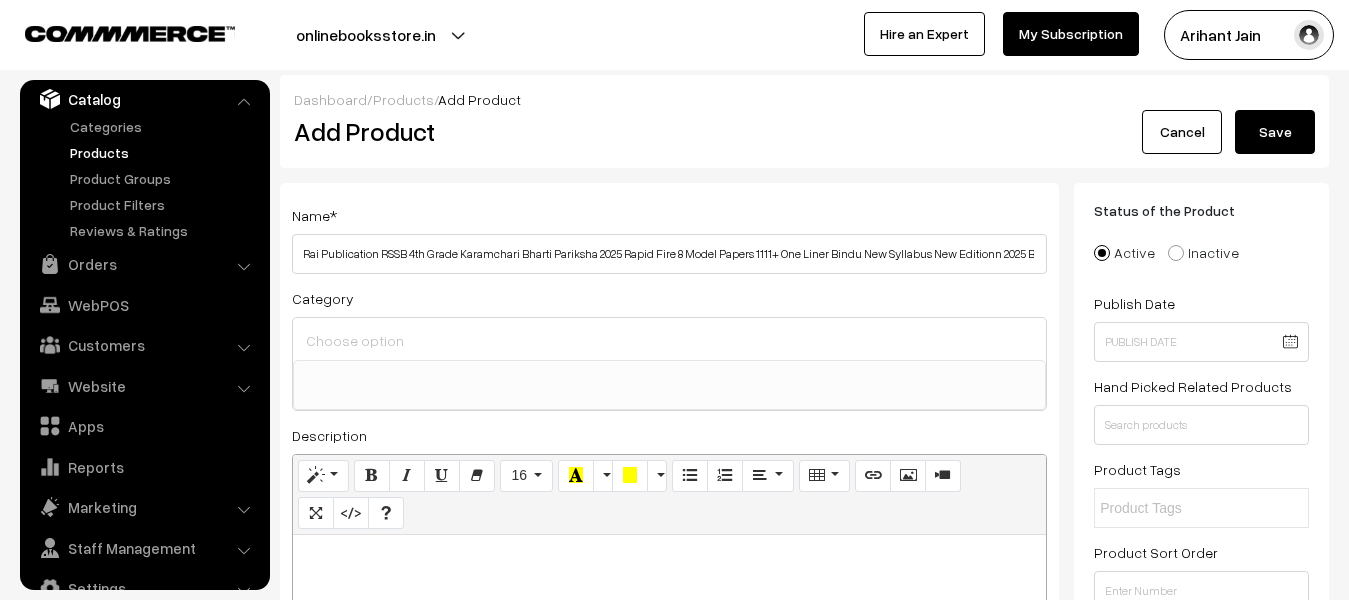 scroll, scrollTop: 0, scrollLeft: 53, axis: horizontal 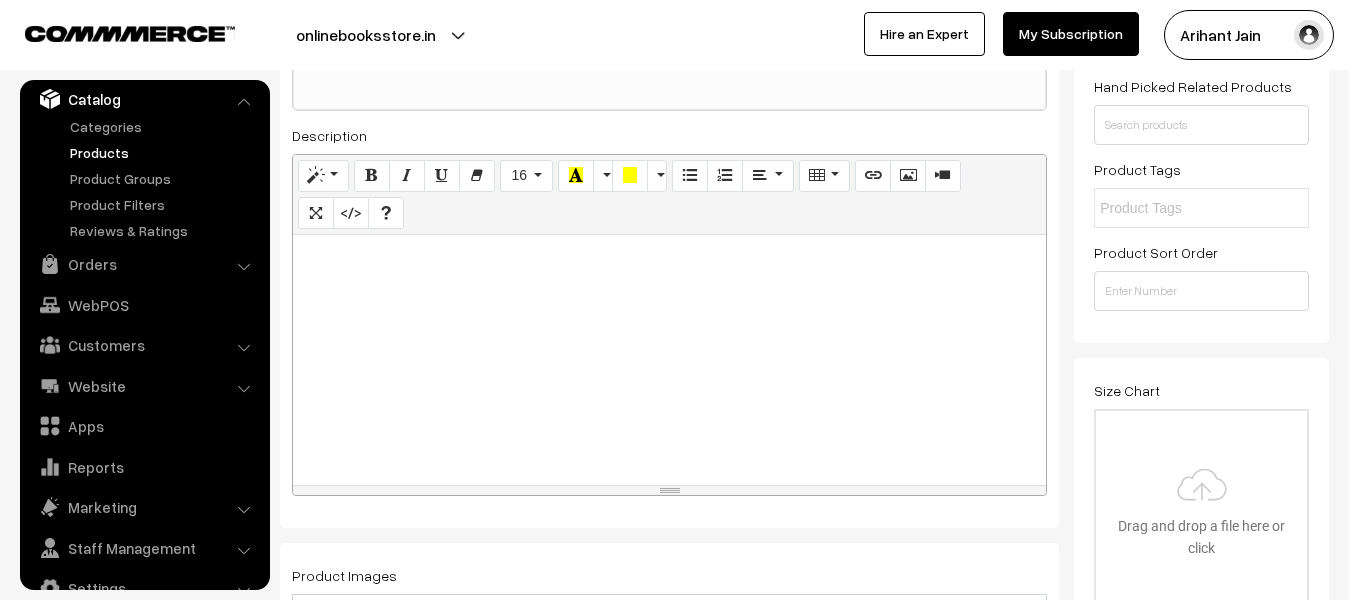 type on "Rai Publication RSSB 4th Grade Karamchari Bharti Pariksha 2025 Rapid Fire 8 Model Papers 1111+ One Liner Bindu New Syllabus New Editionn 2025 By Brijesh Sir" 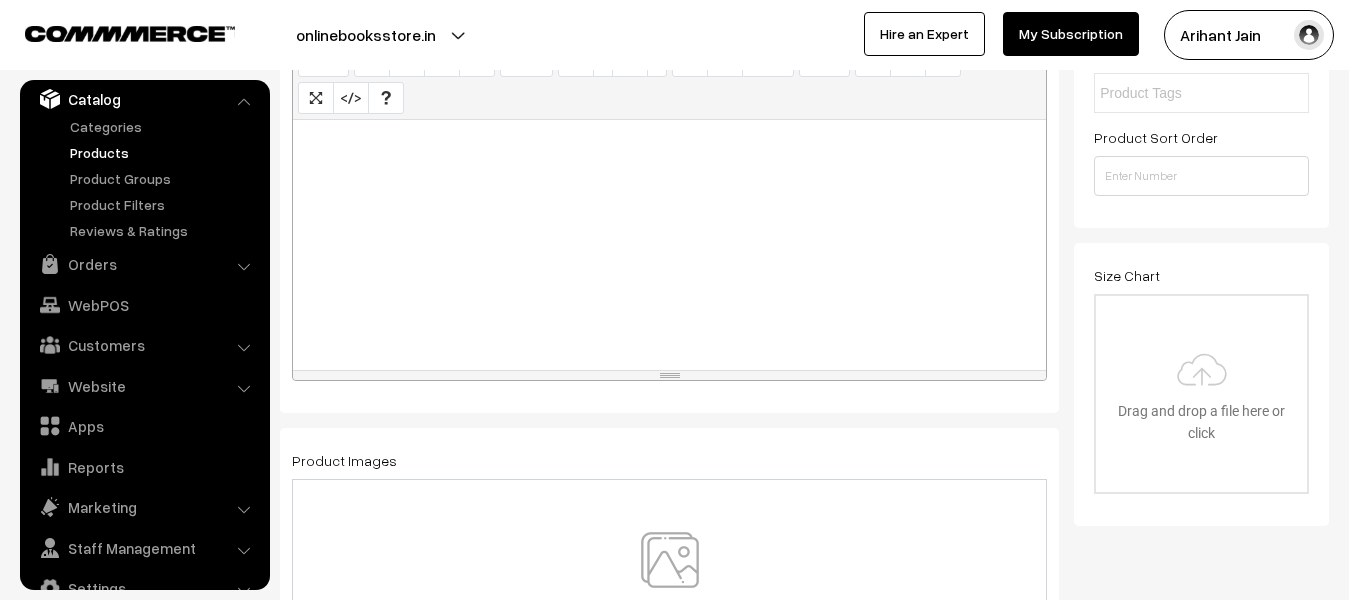 scroll, scrollTop: 600, scrollLeft: 0, axis: vertical 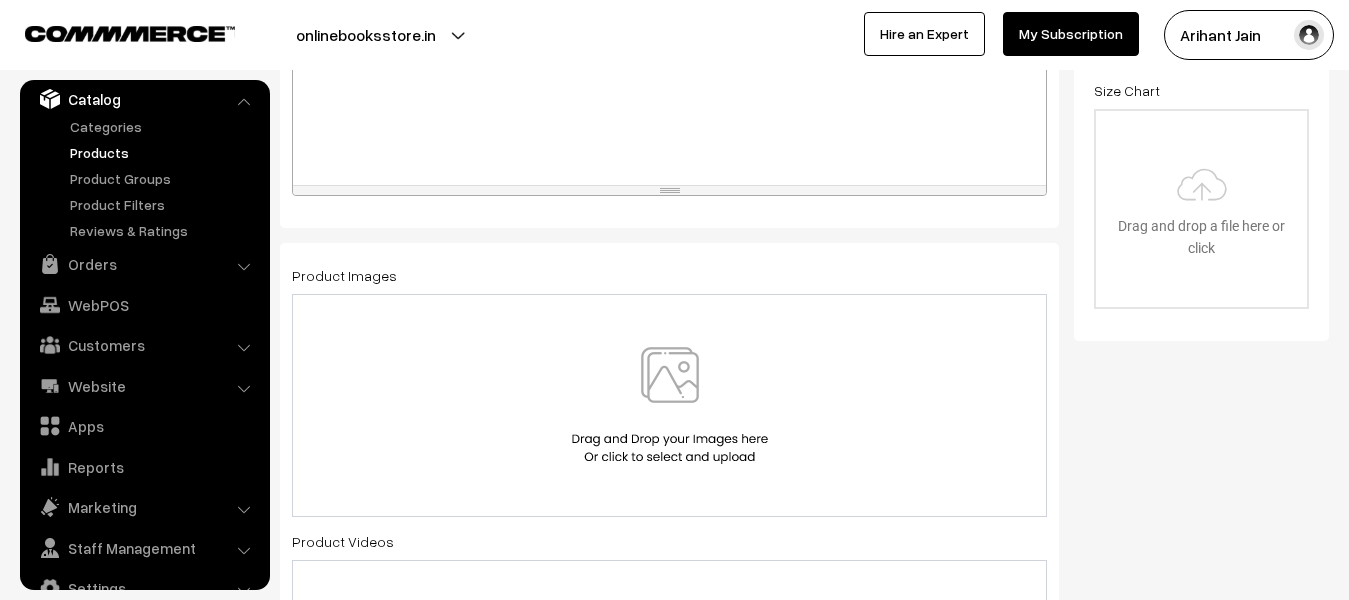 paste 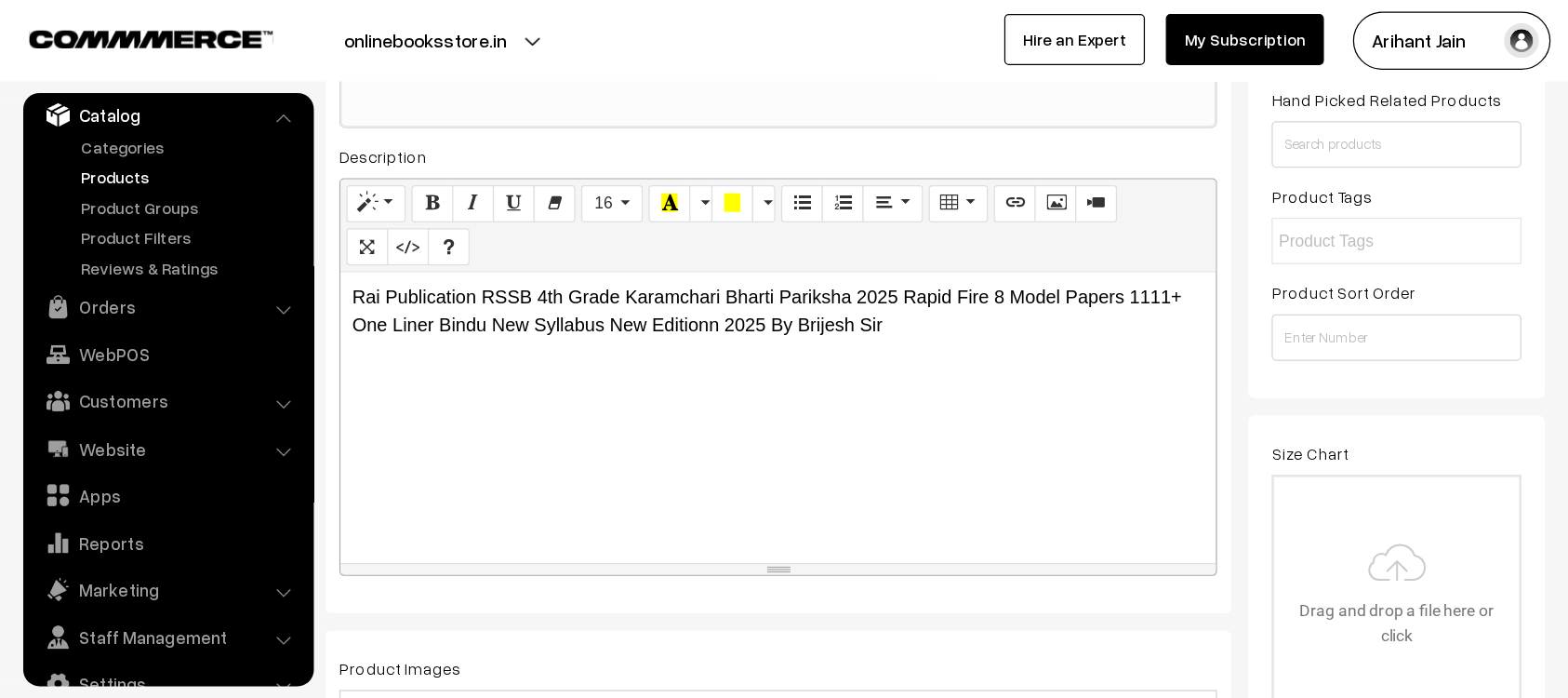 scroll, scrollTop: 527, scrollLeft: 0, axis: vertical 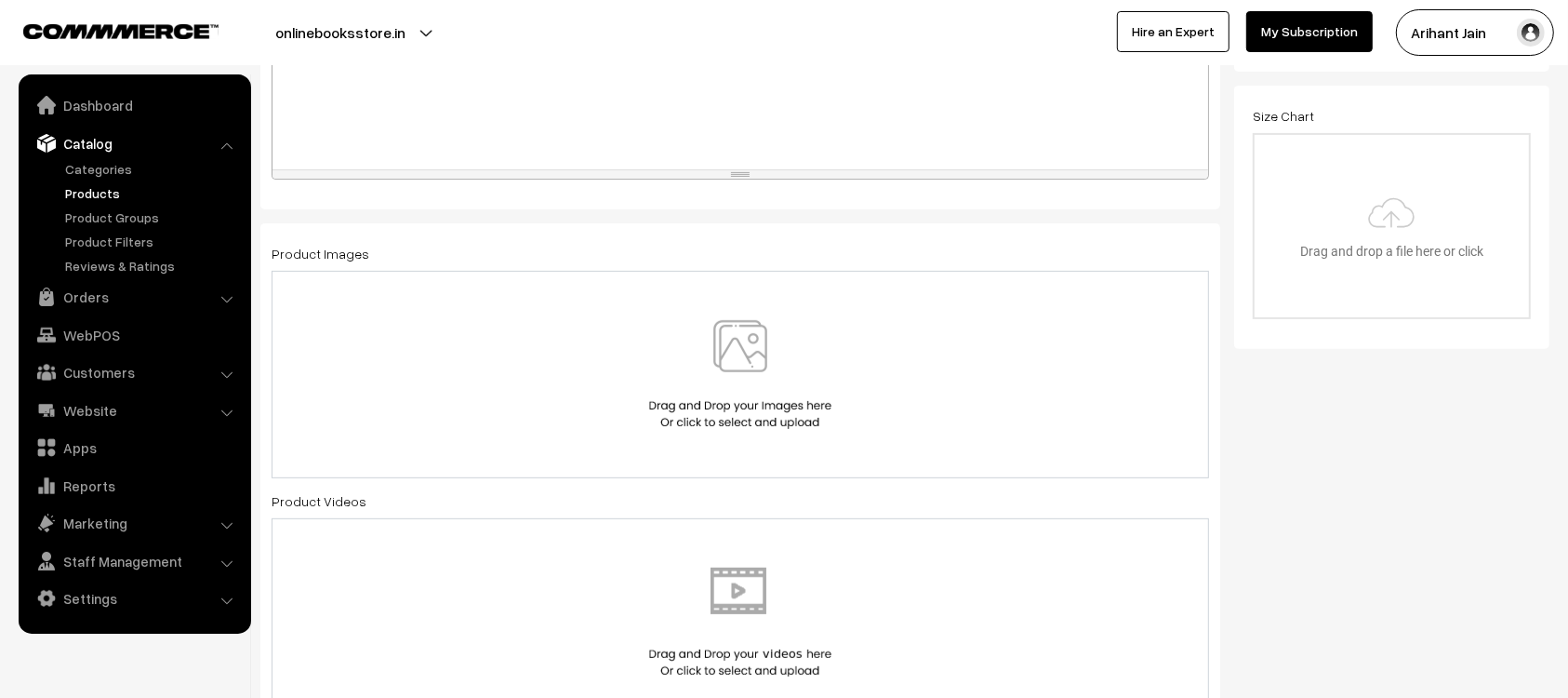 click at bounding box center [740, 374] 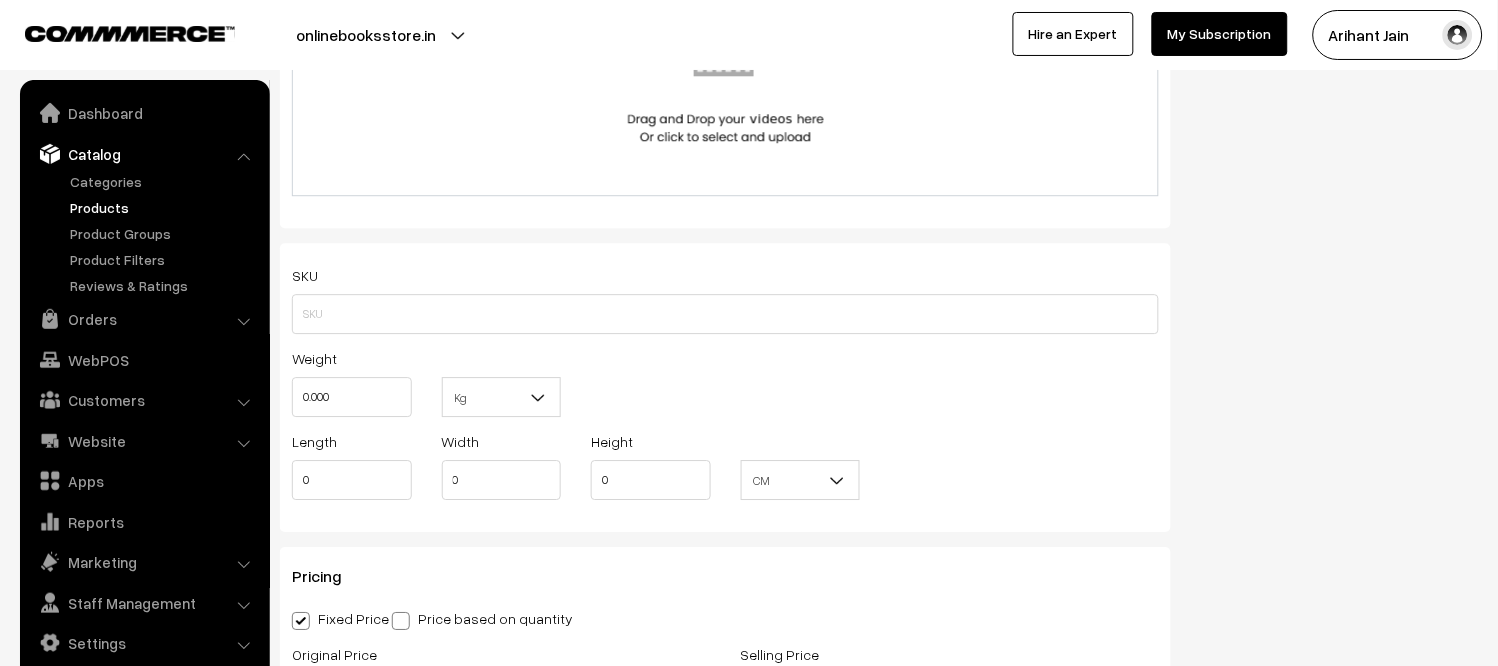 scroll, scrollTop: 1208, scrollLeft: 0, axis: vertical 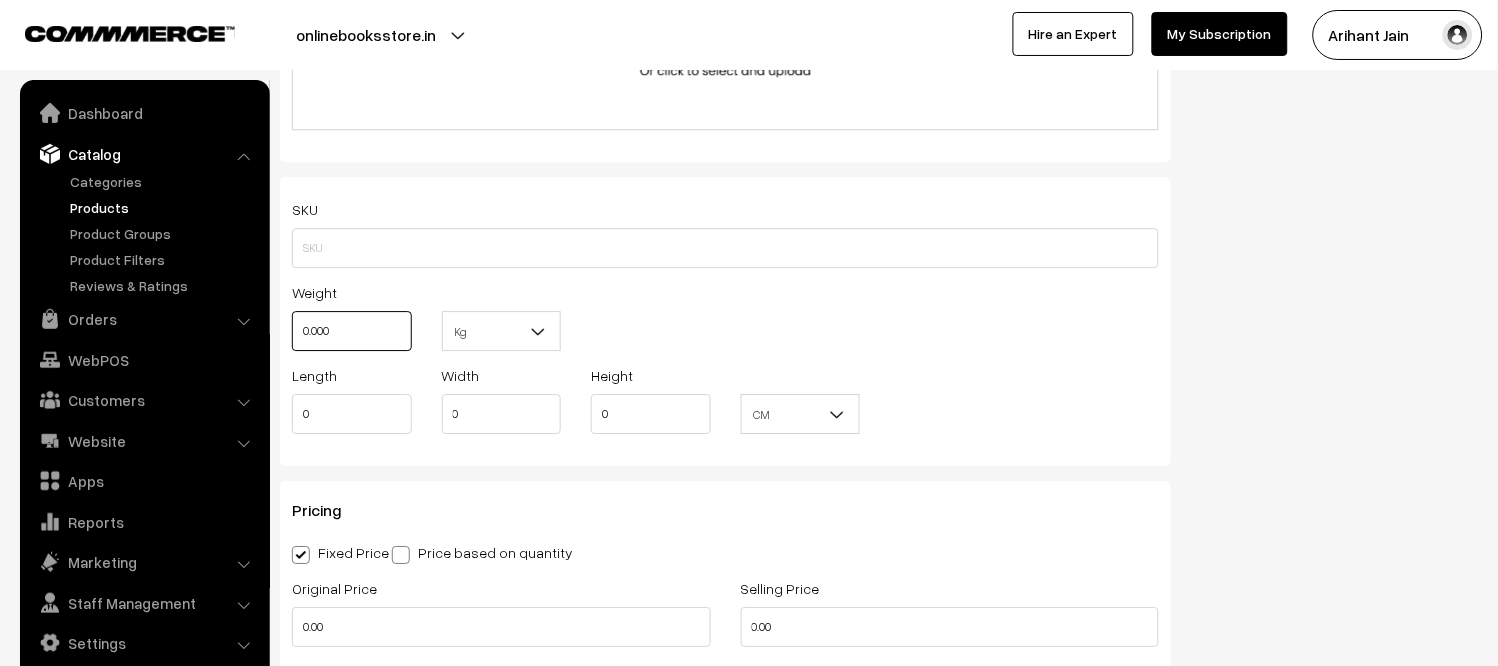 click on "0.000" at bounding box center [352, 331] 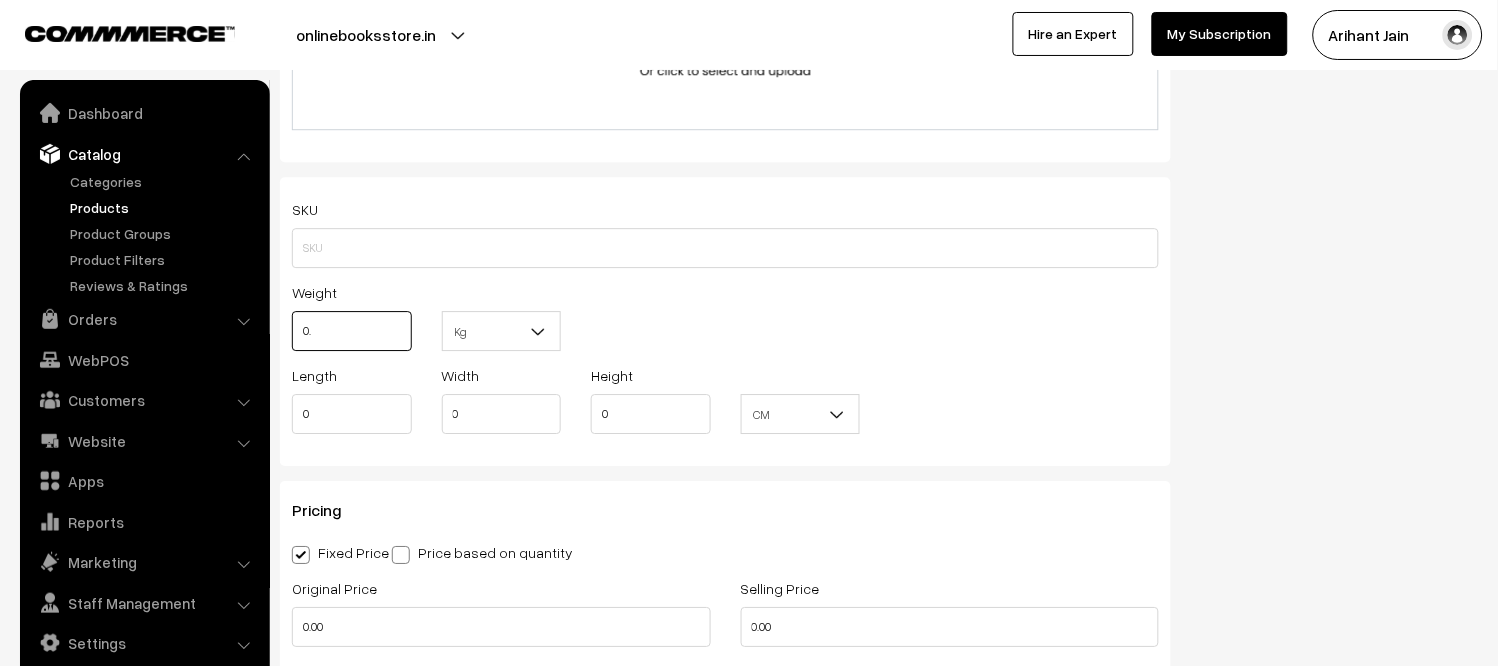 type on "0" 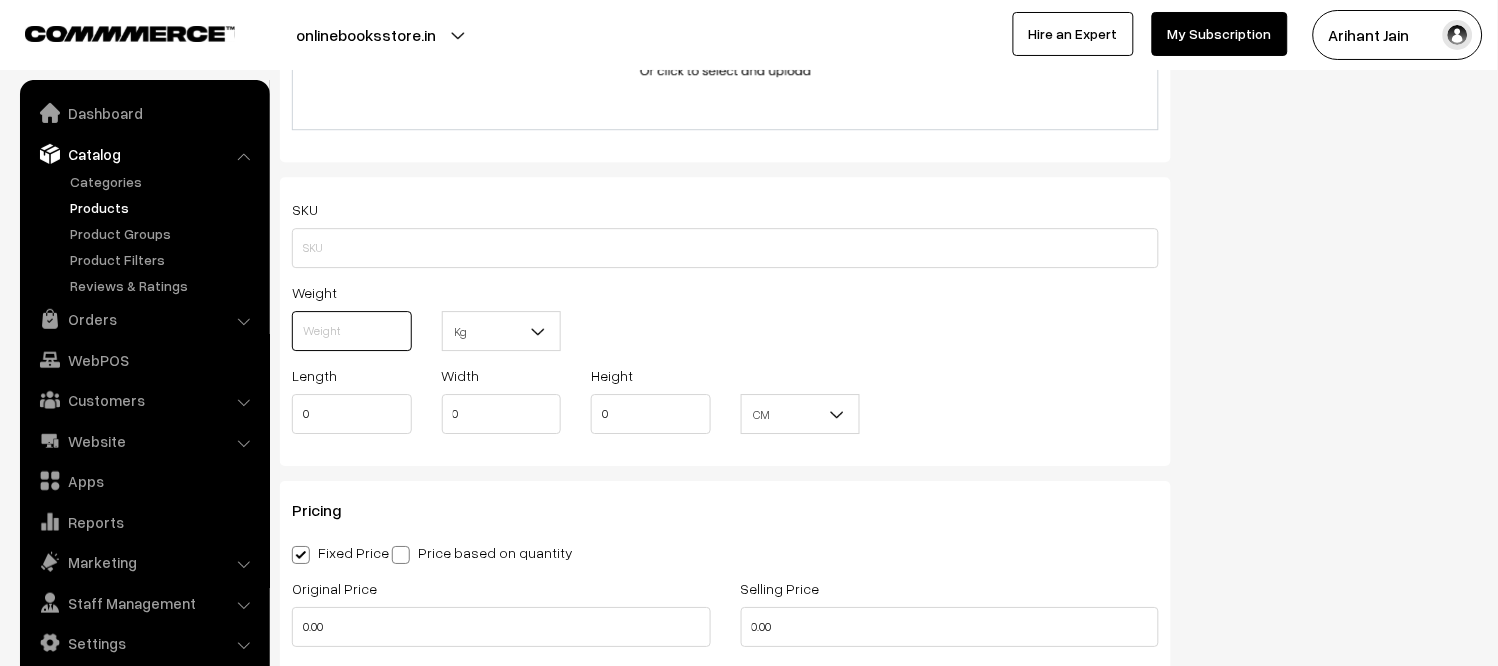 type 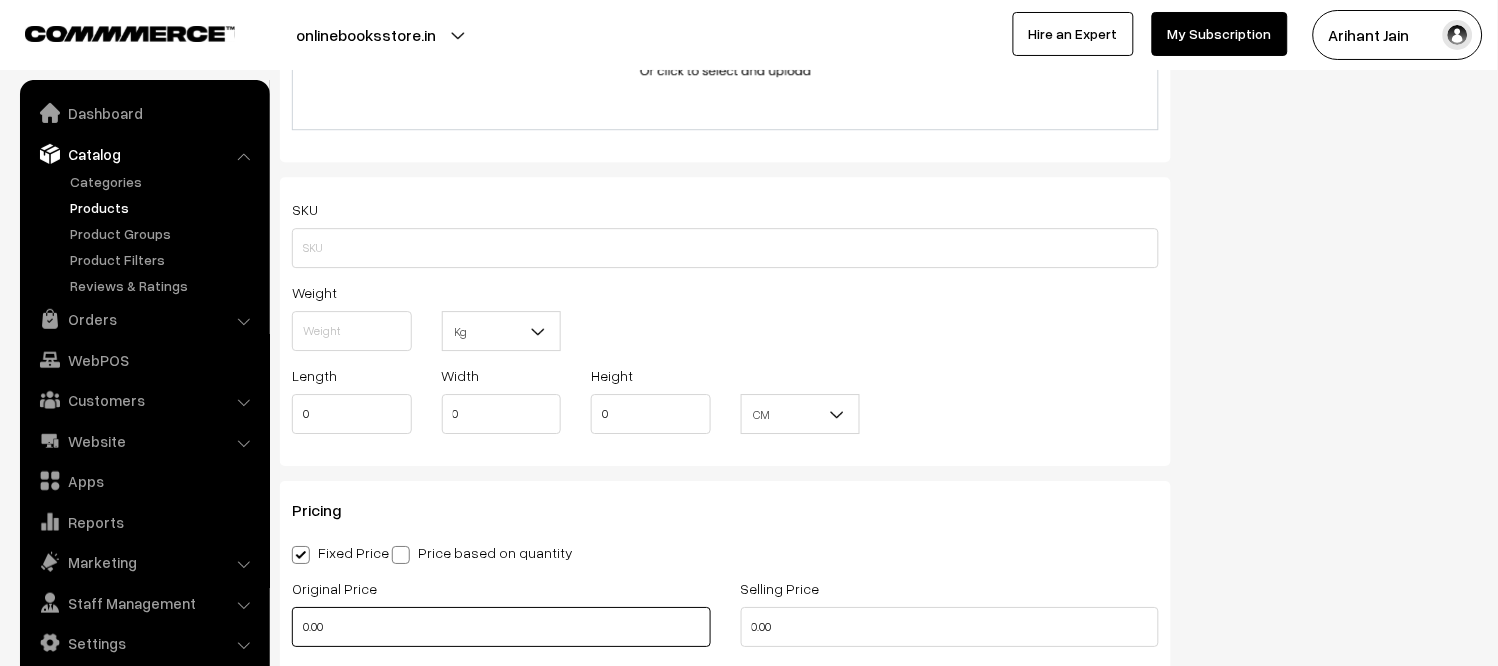 click on "0.00" at bounding box center [501, 627] 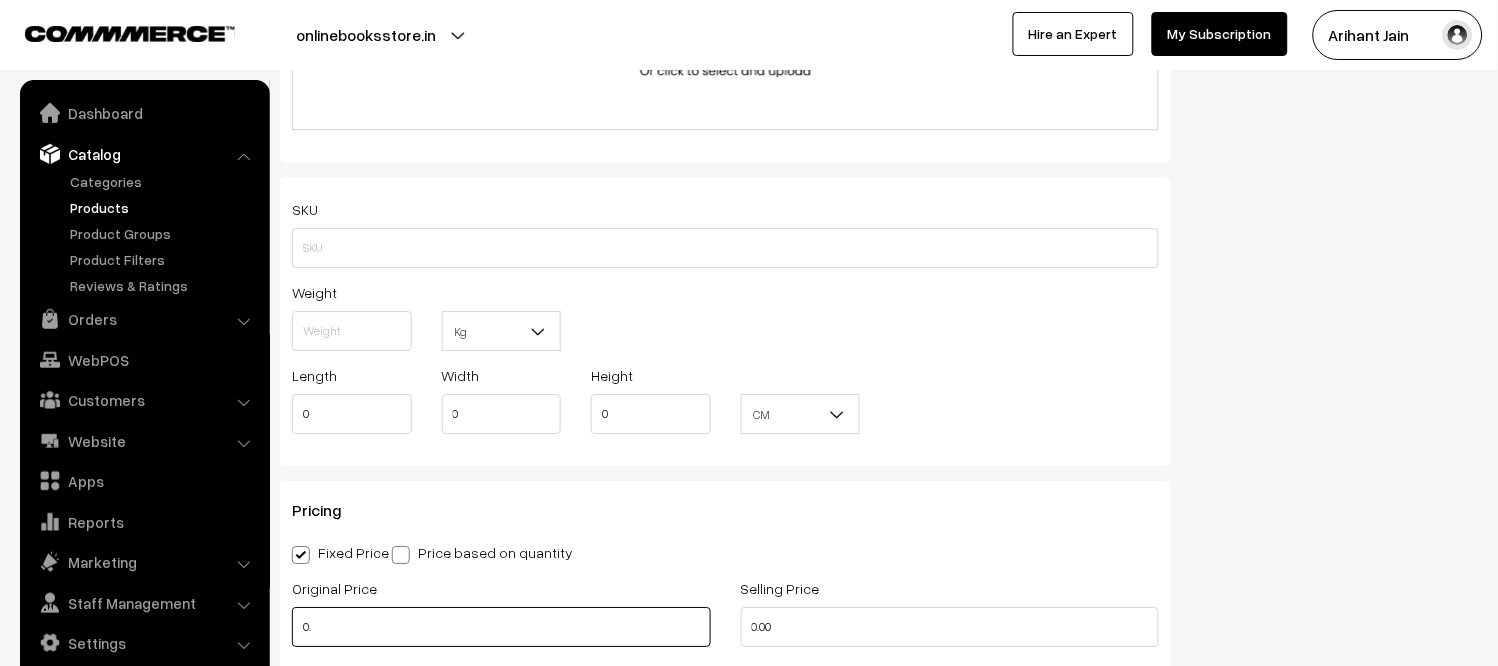 type on "0" 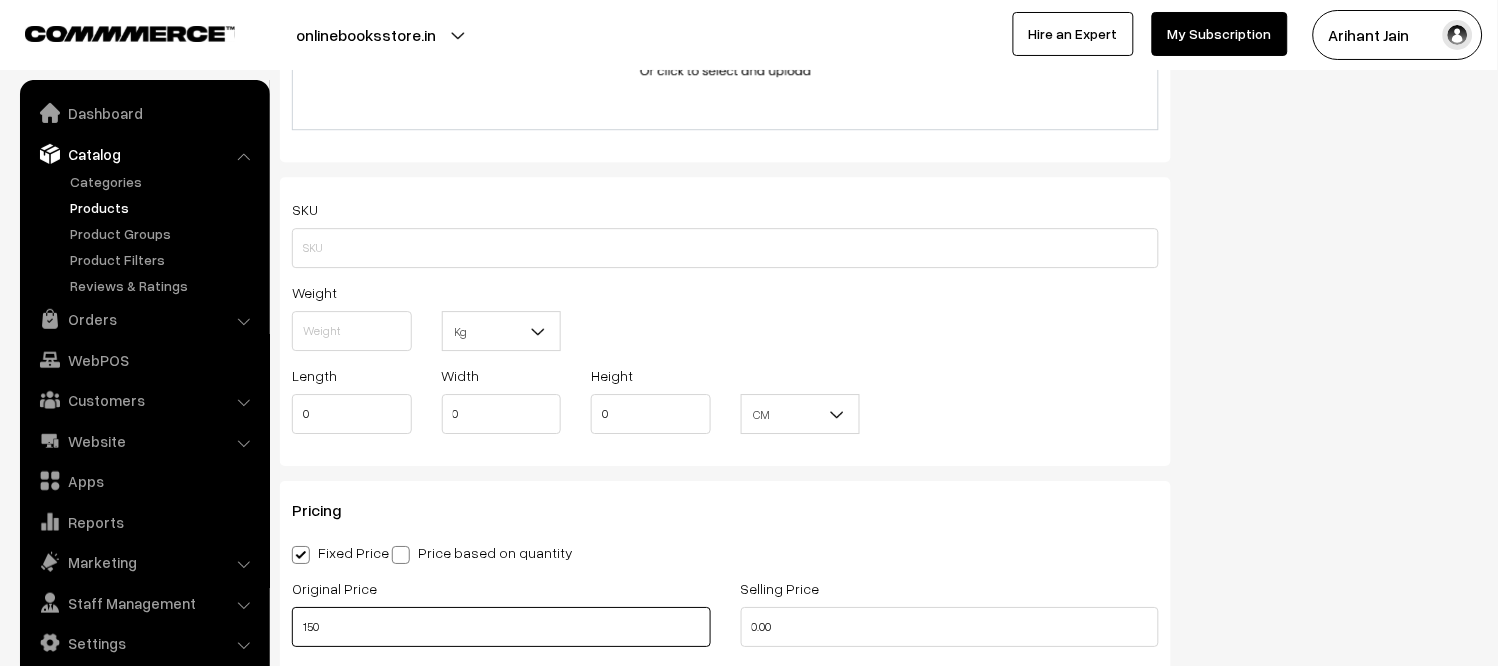 type on "150" 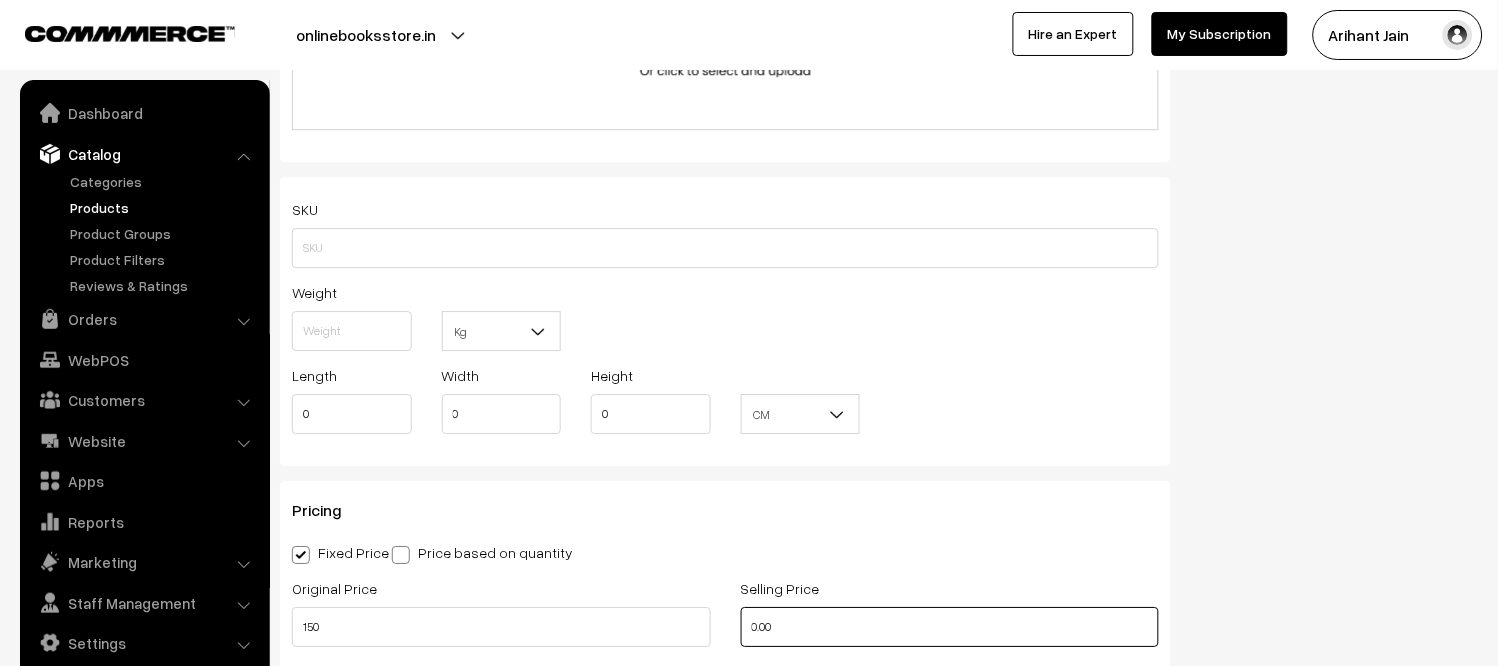click on "0.00" at bounding box center (950, 627) 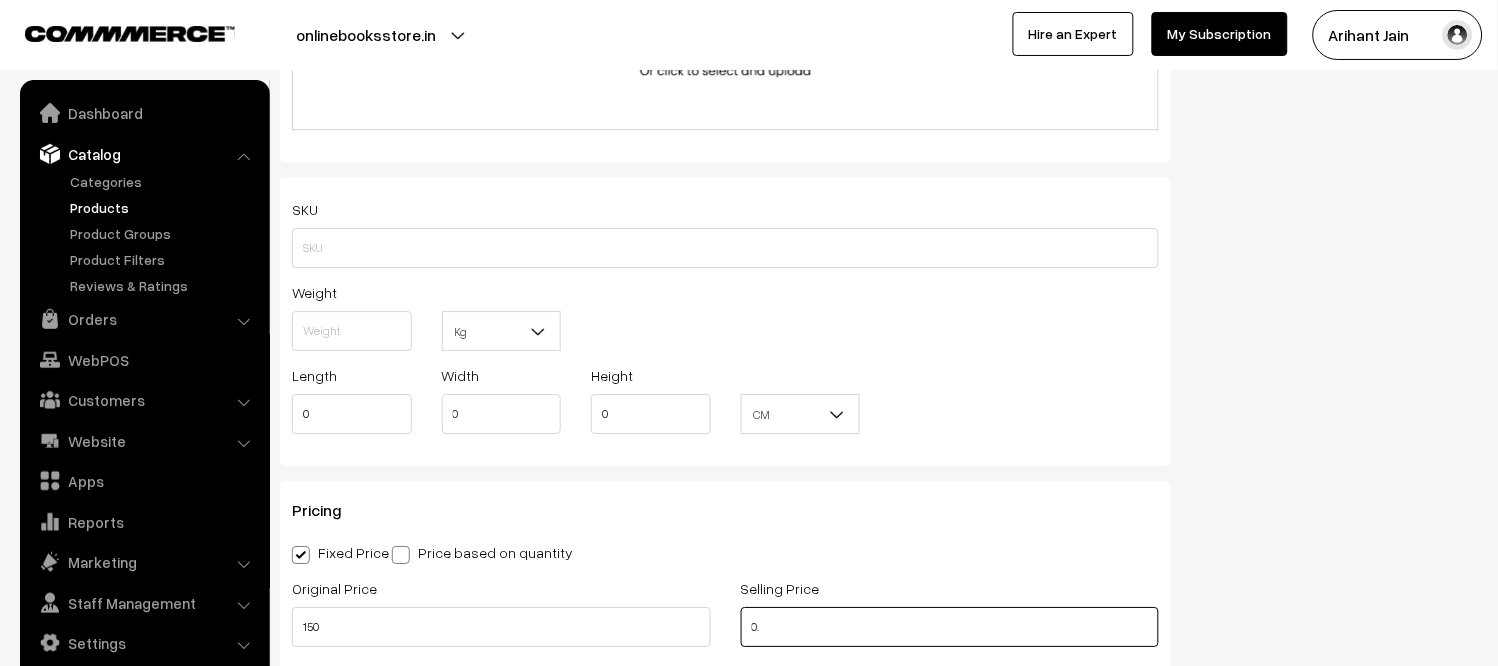 type on "0" 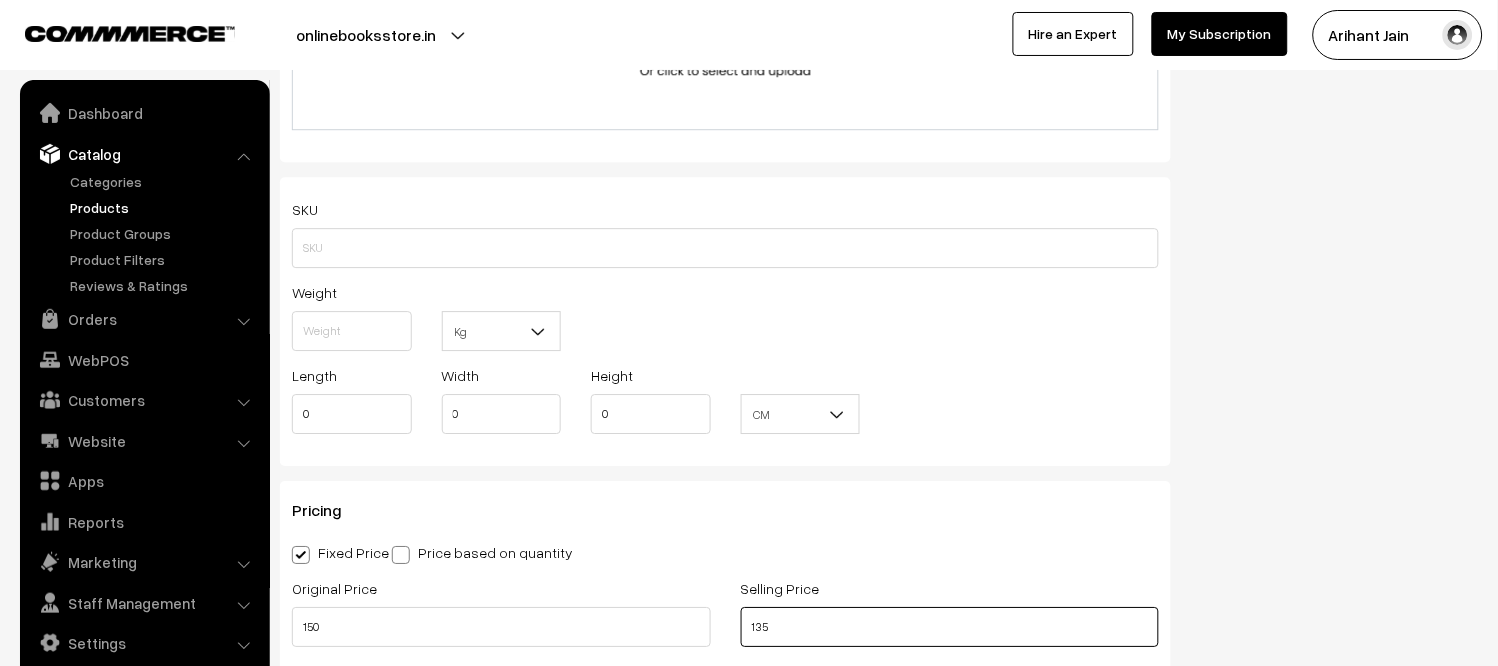 type on "135" 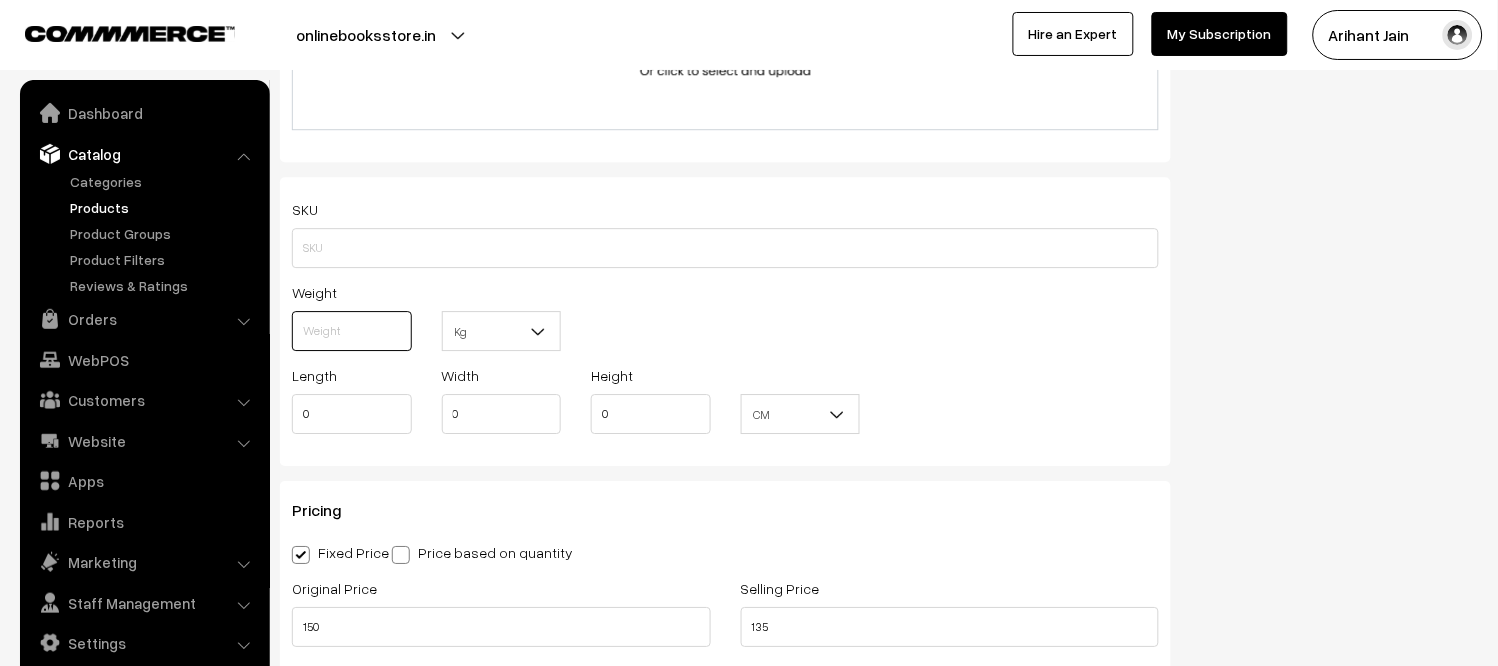 click at bounding box center (352, 331) 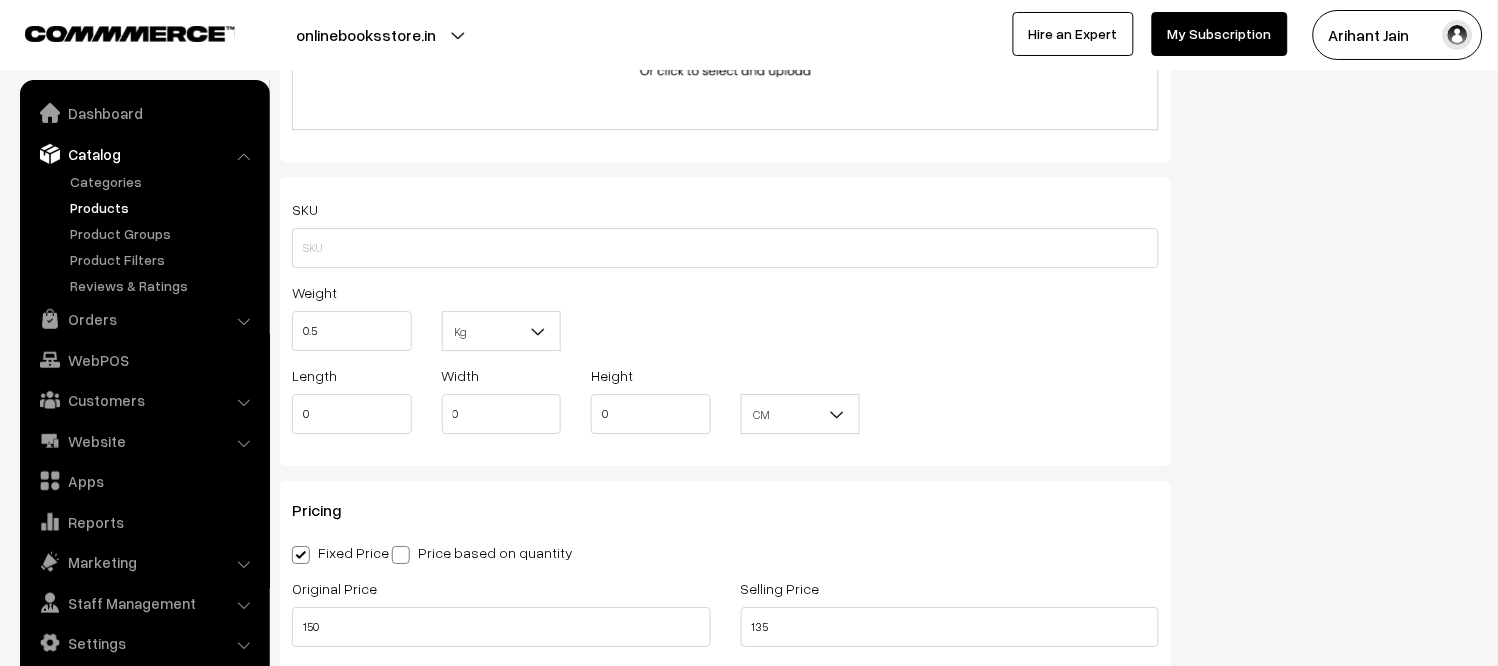type on "0.50" 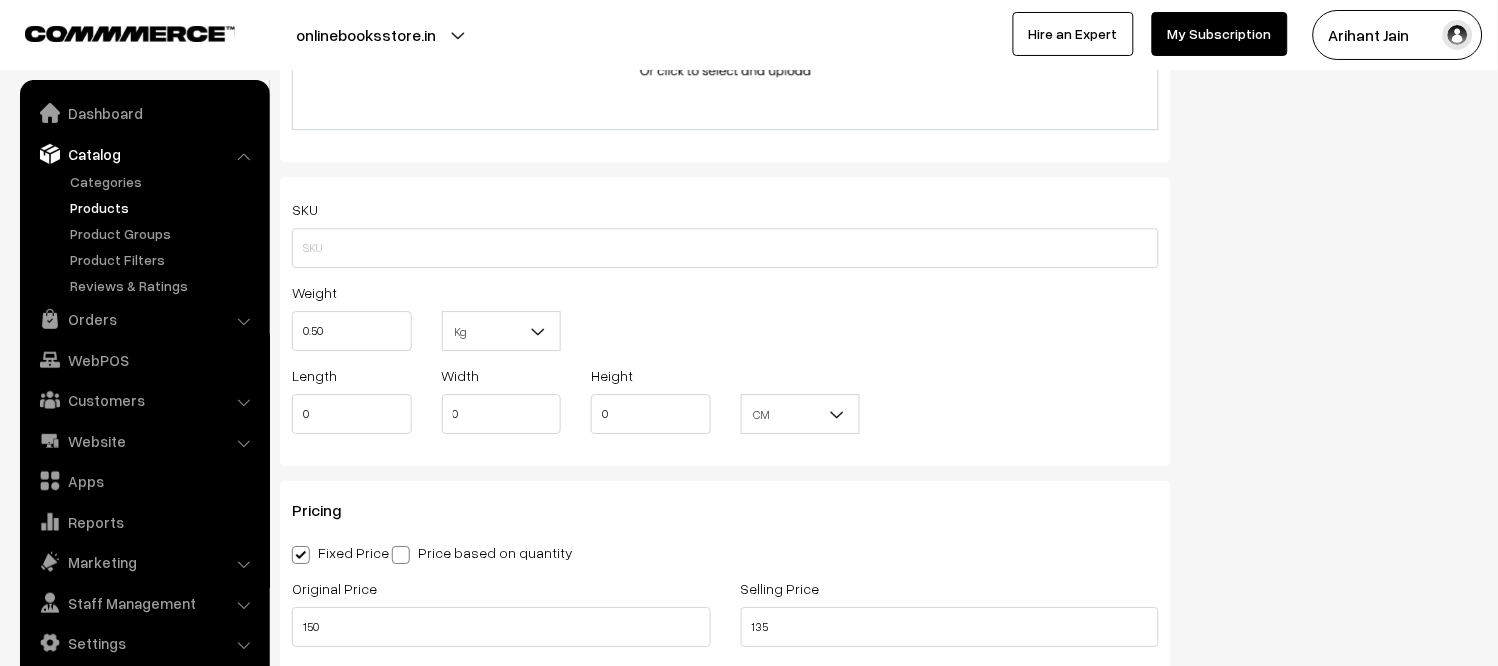 click at bounding box center (546, 337) 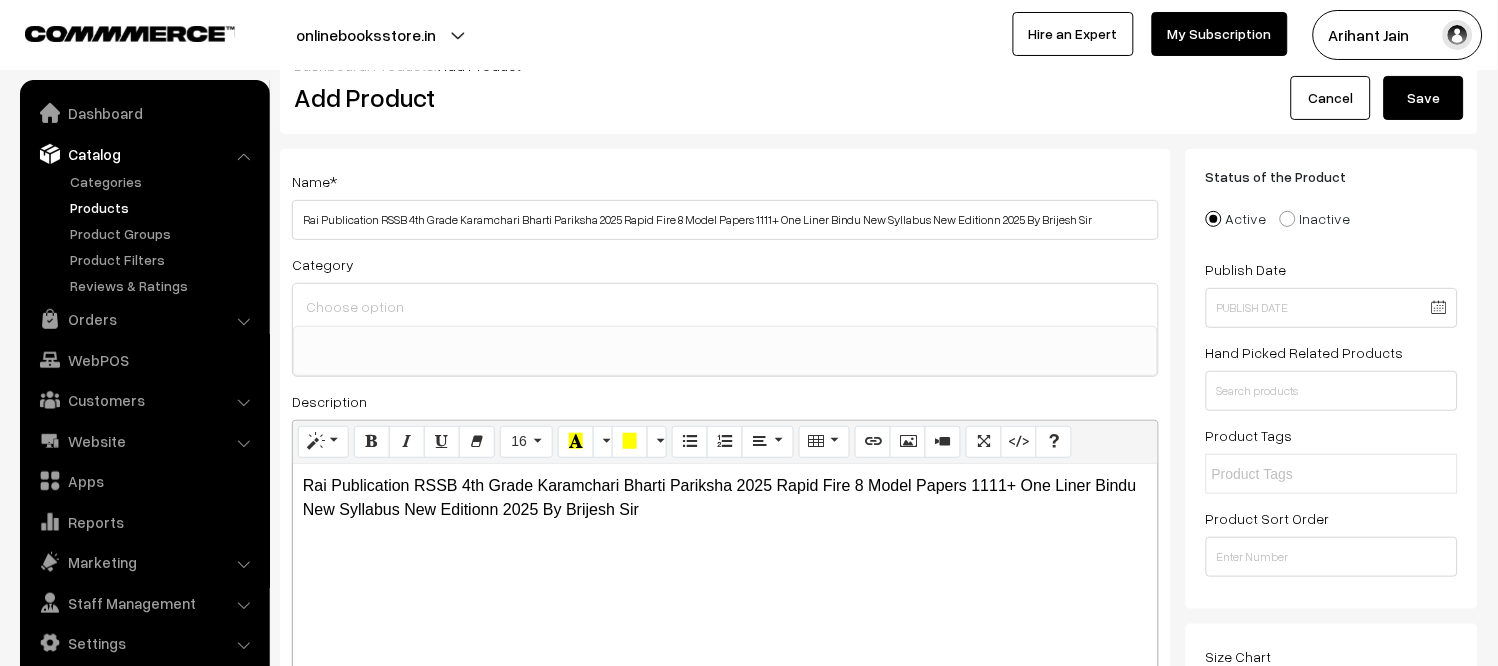 scroll, scrollTop: 0, scrollLeft: 0, axis: both 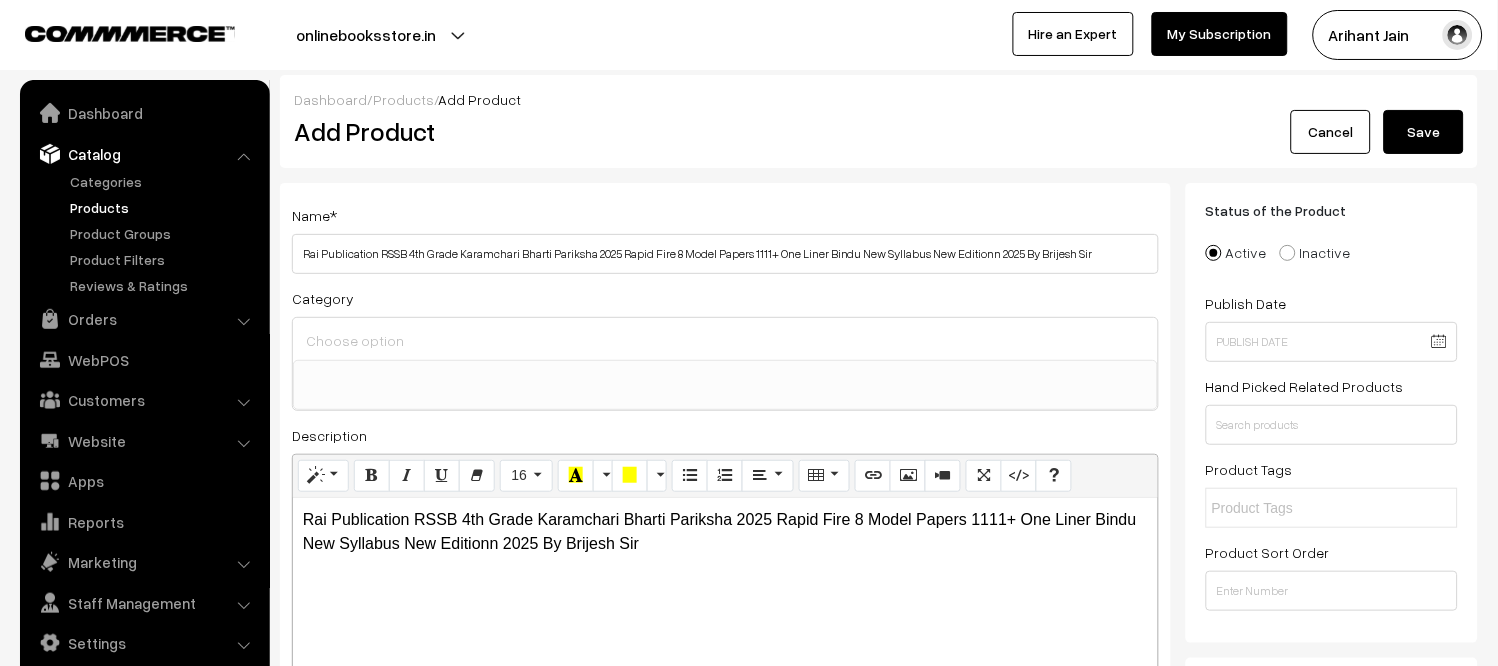 click on "Save" at bounding box center (1424, 132) 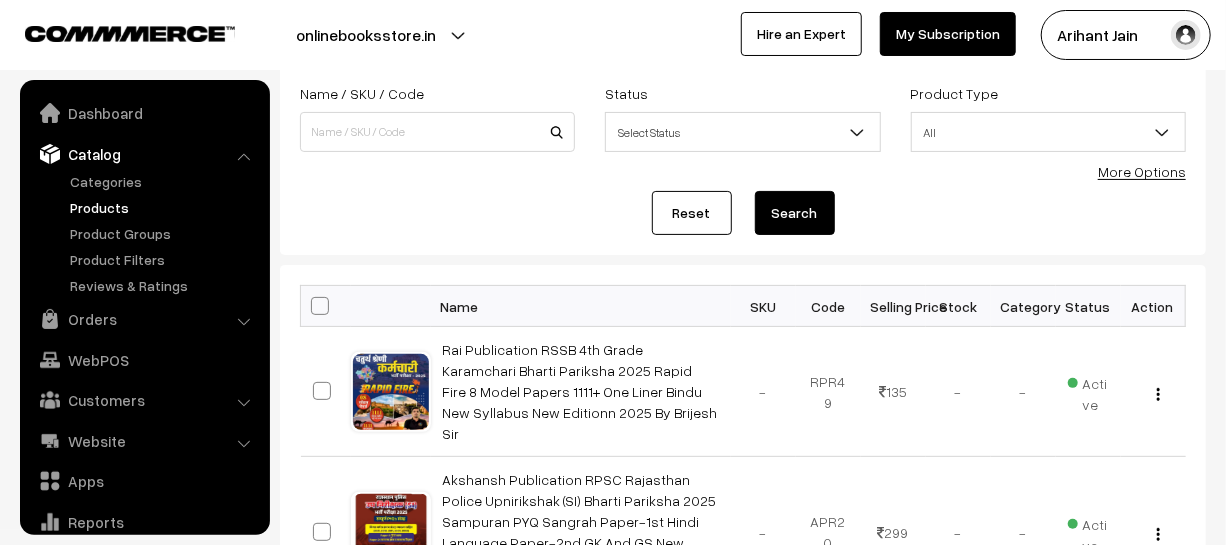 scroll, scrollTop: 0, scrollLeft: 0, axis: both 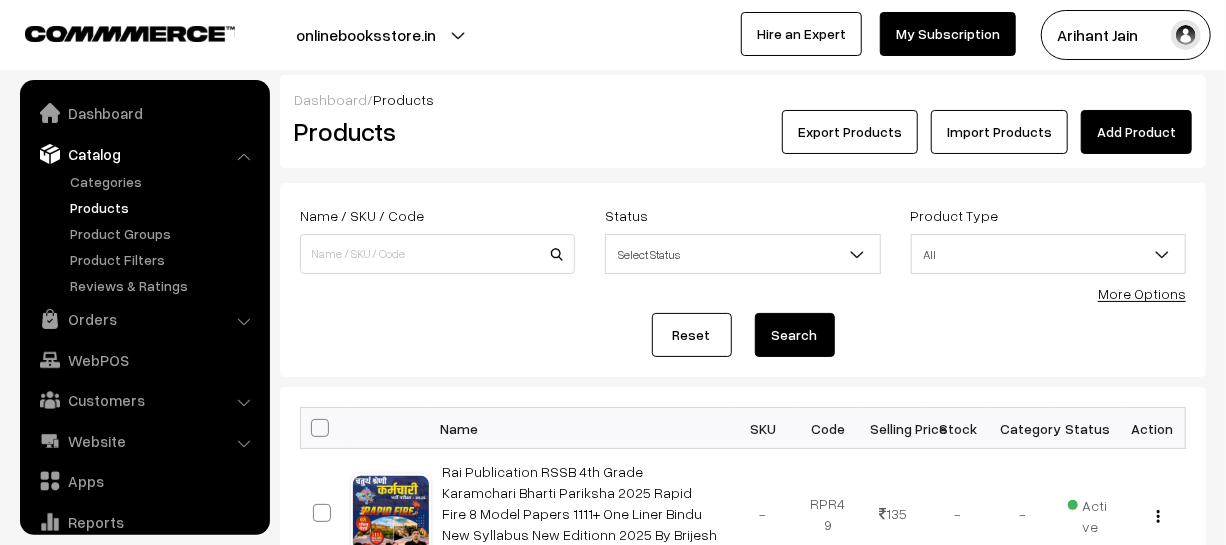 click on "Add Product" at bounding box center [1136, 132] 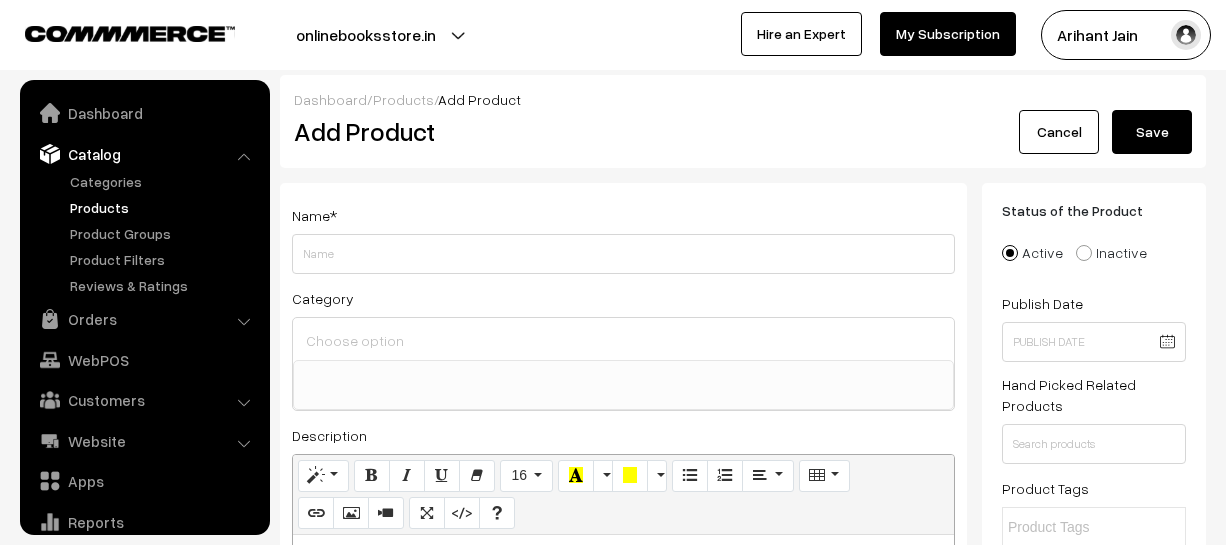 select 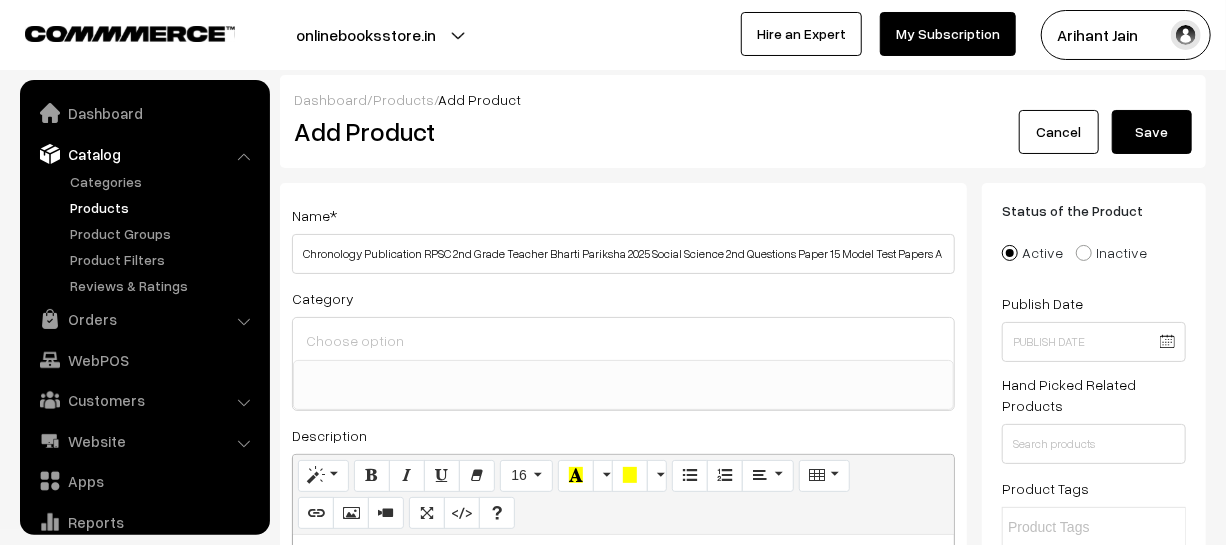 scroll, scrollTop: 55, scrollLeft: 0, axis: vertical 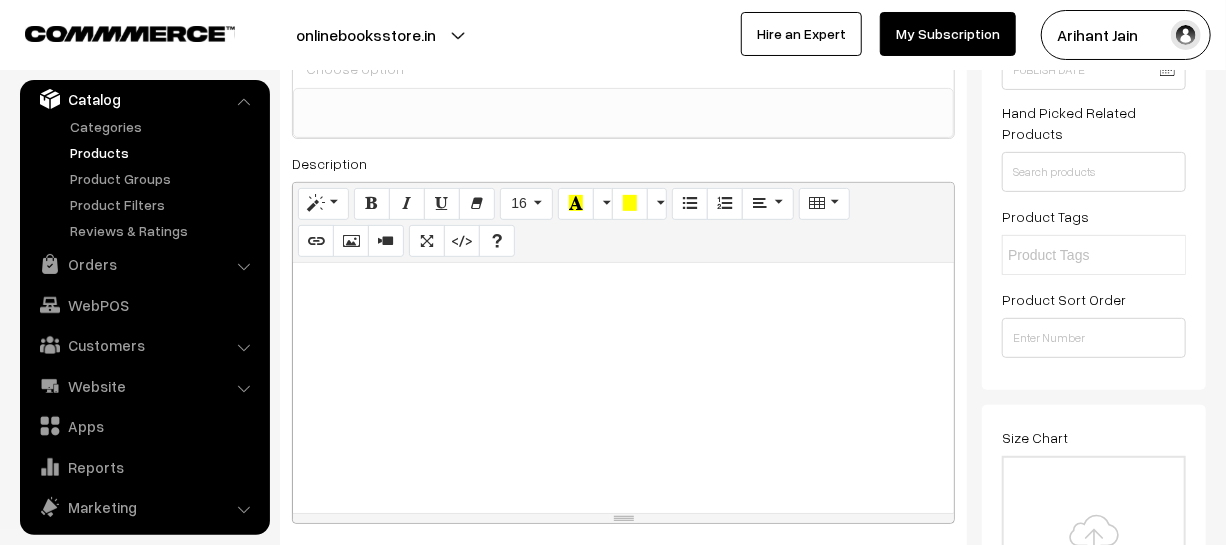 type on "Chronology Publication RPSC 2nd Grade Teacher Bharti Pariksha 2025 Social Science 2nd Questions Paper 15 Model Test Papers And 3 Solved Papers(2022-2024) New Syllabus New Edition 2025 By Chronology Publication Team" 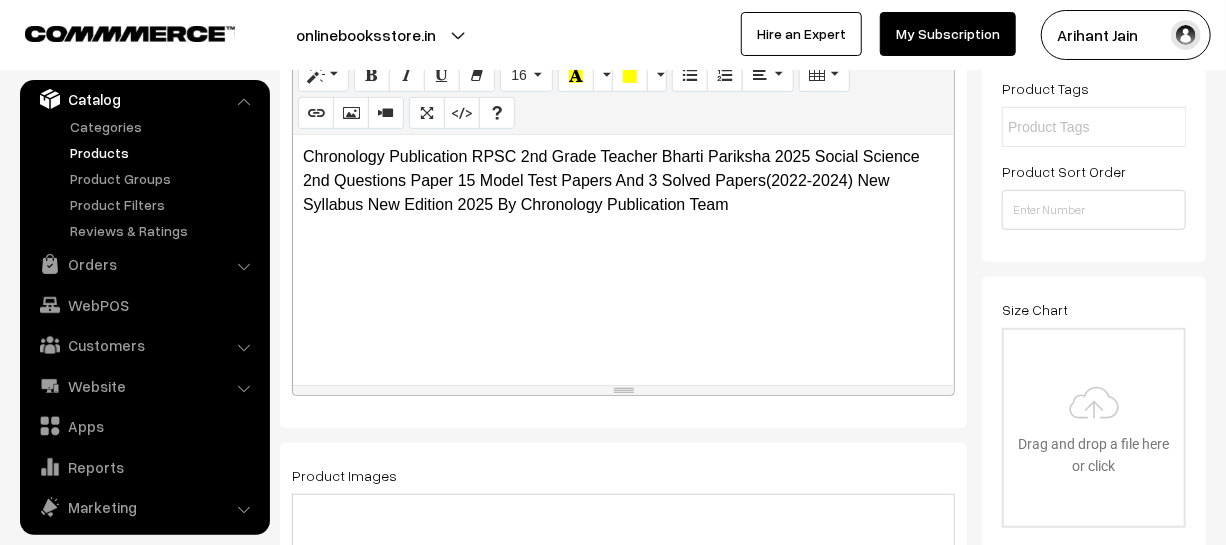 scroll, scrollTop: 545, scrollLeft: 0, axis: vertical 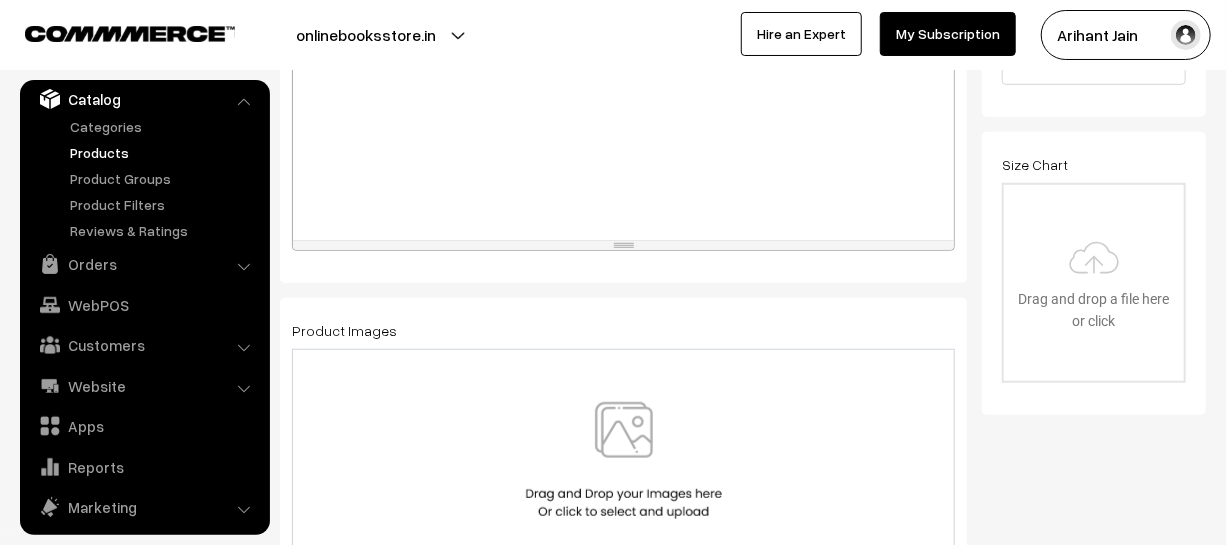 click at bounding box center [624, 460] 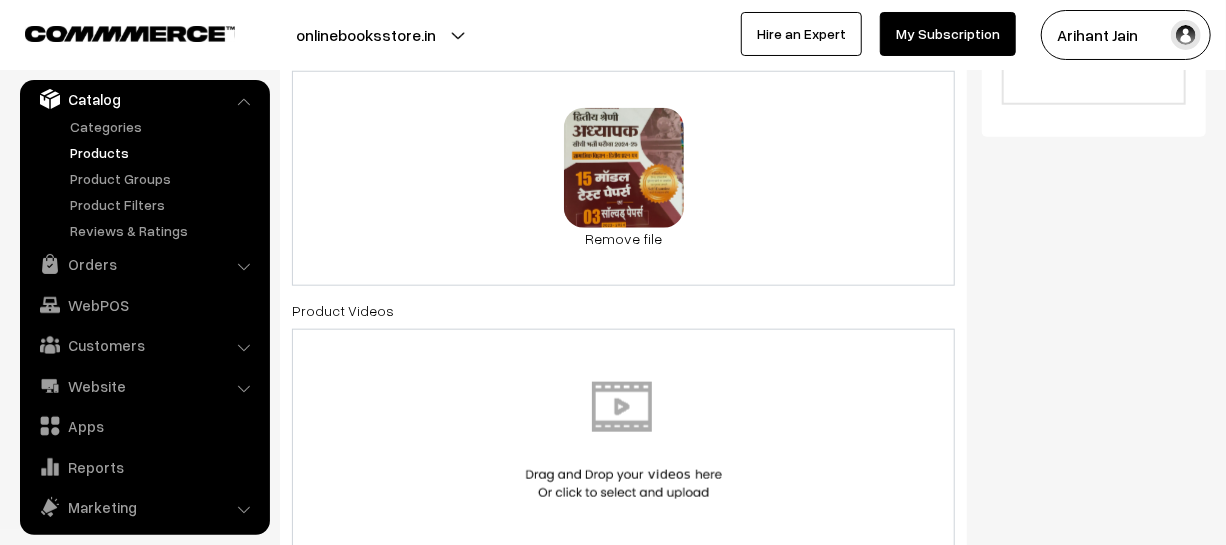 scroll, scrollTop: 1090, scrollLeft: 0, axis: vertical 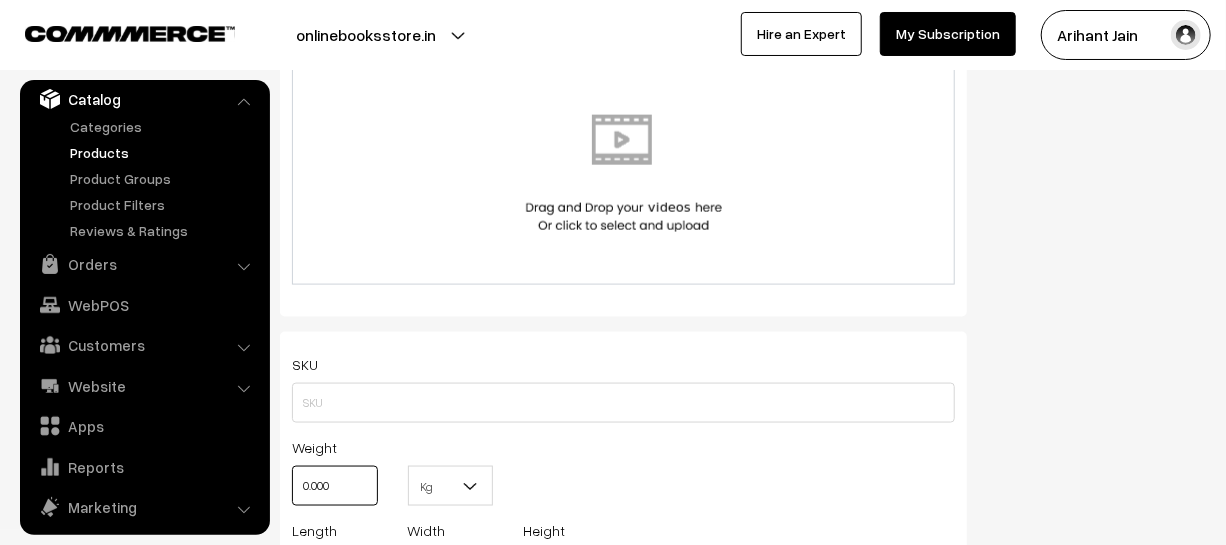 click on "0.000" at bounding box center (335, 486) 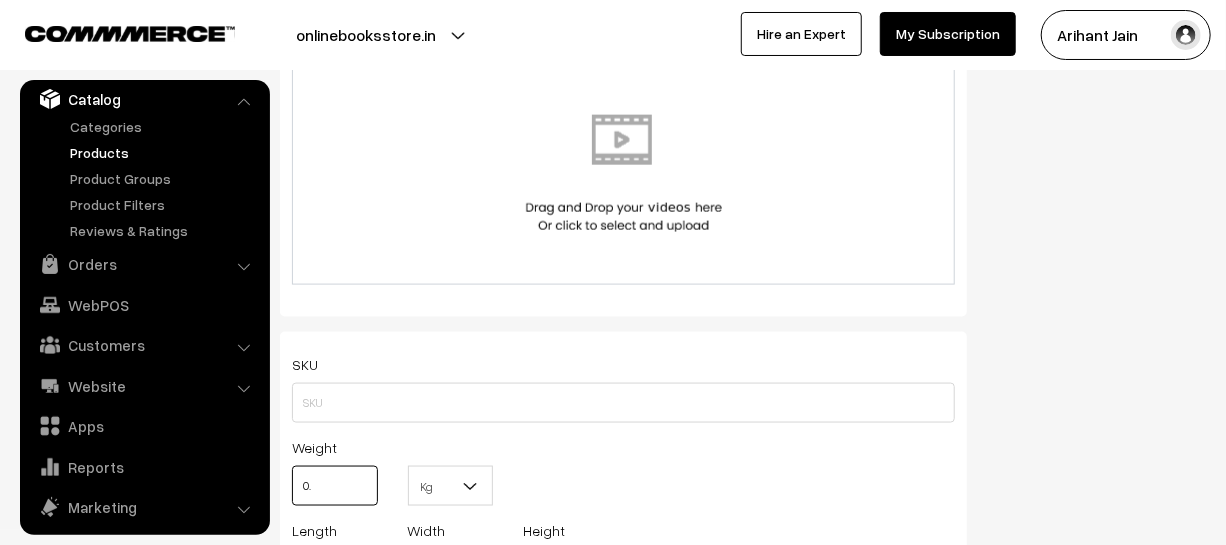 type on "0" 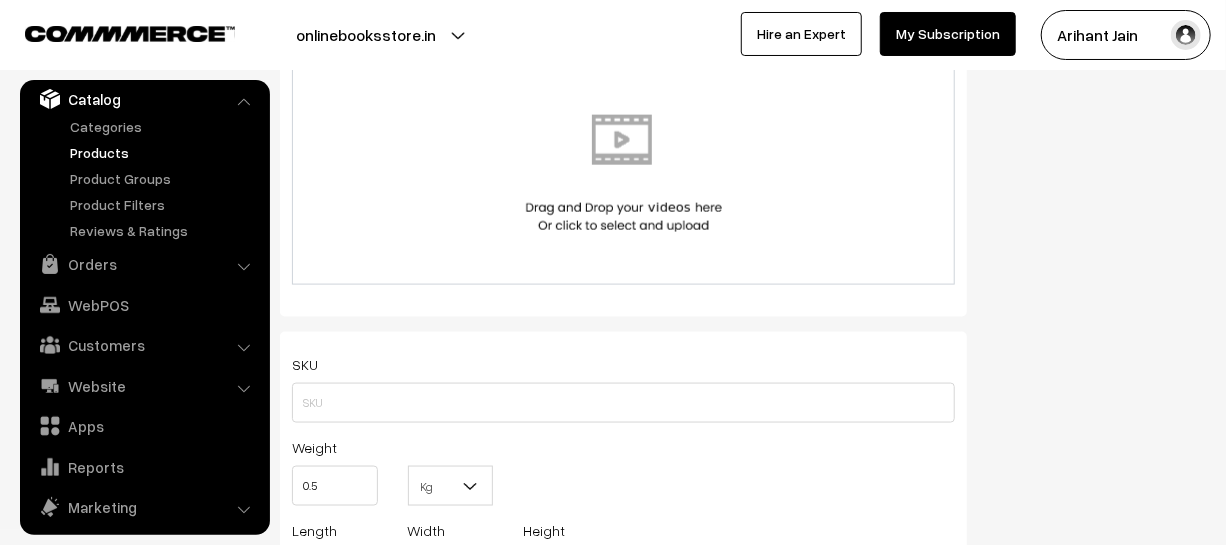 type on "0.50" 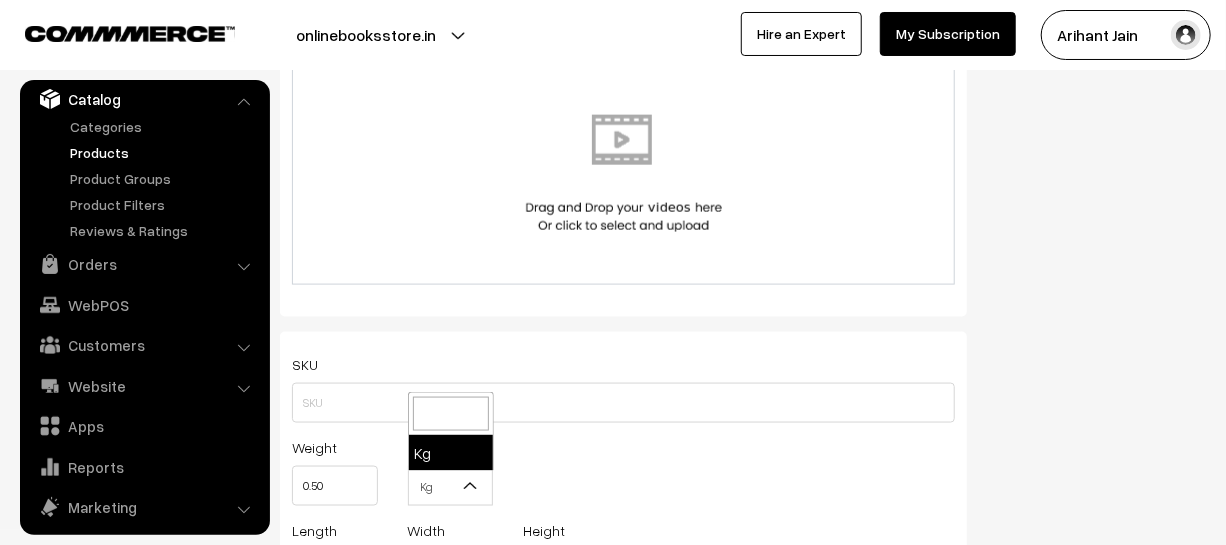 click at bounding box center (470, 486) 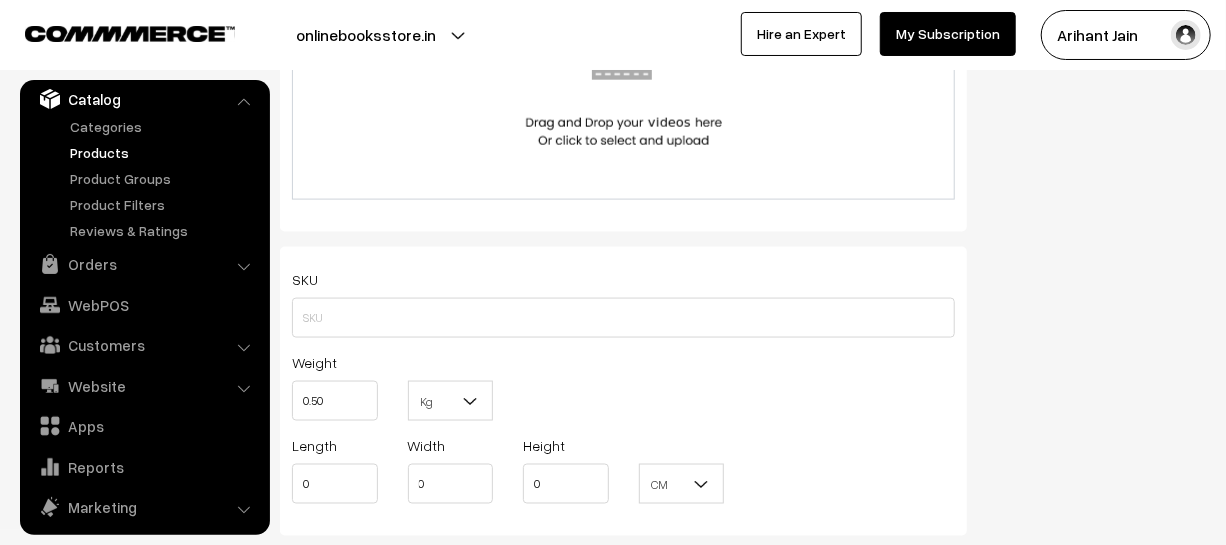 scroll, scrollTop: 1363, scrollLeft: 0, axis: vertical 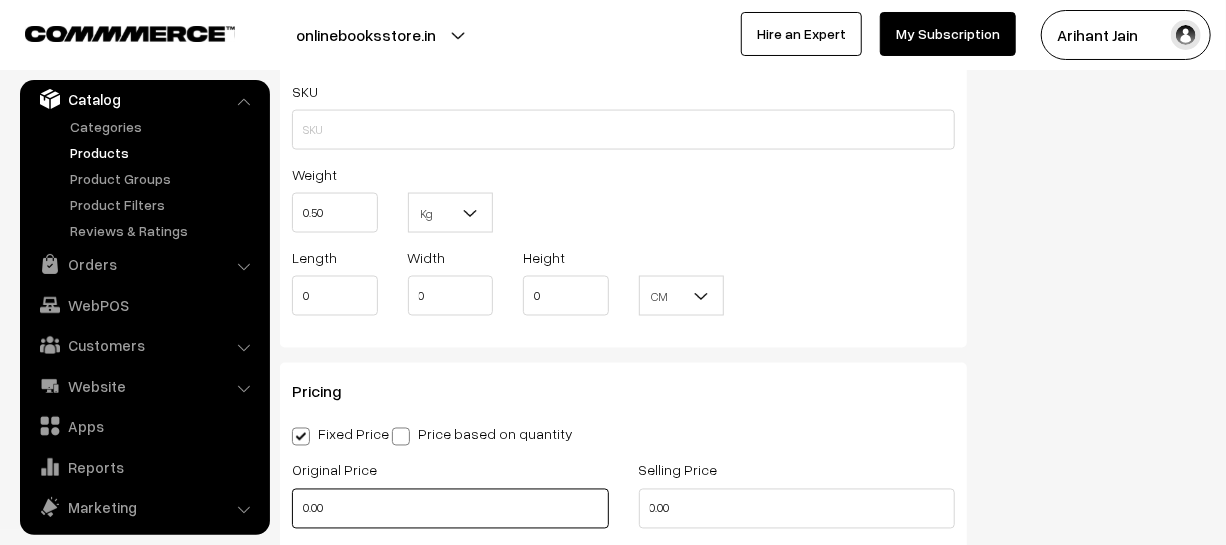 click on "0.00" at bounding box center [450, 509] 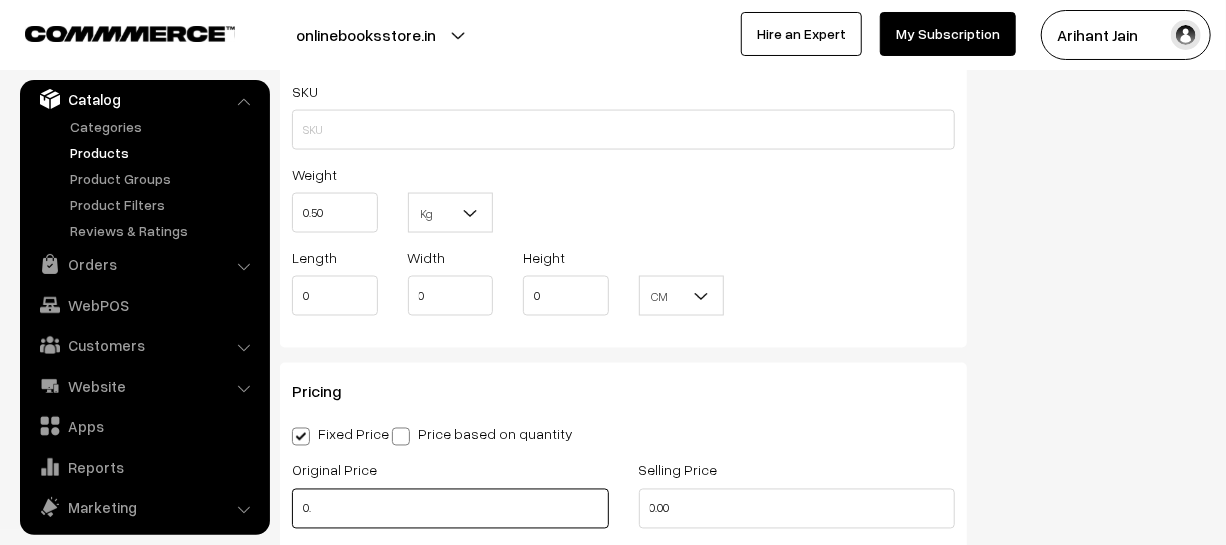 type on "0" 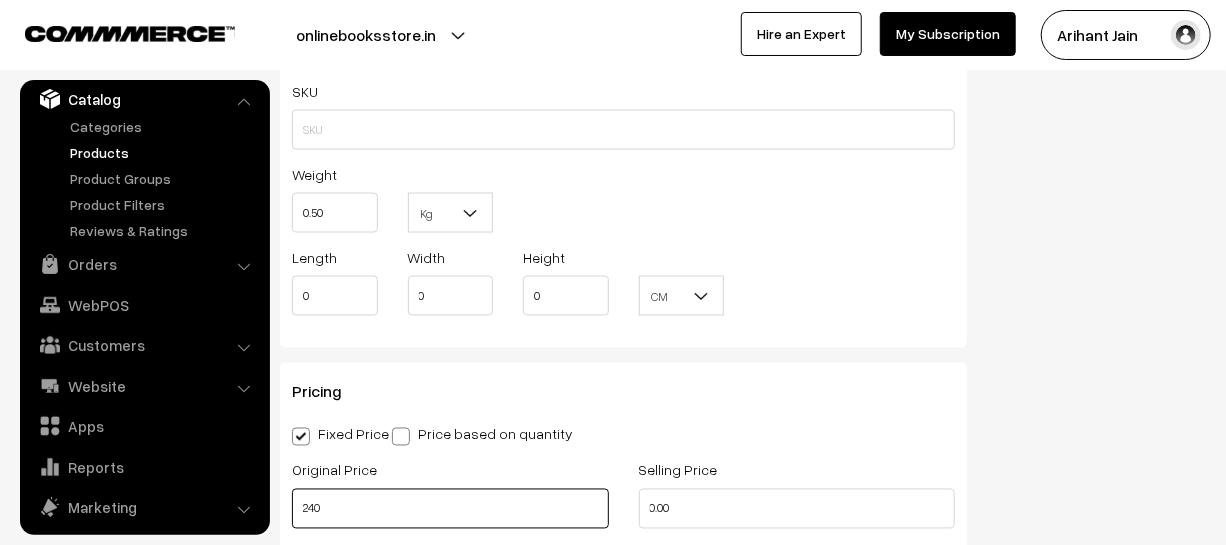type on "240" 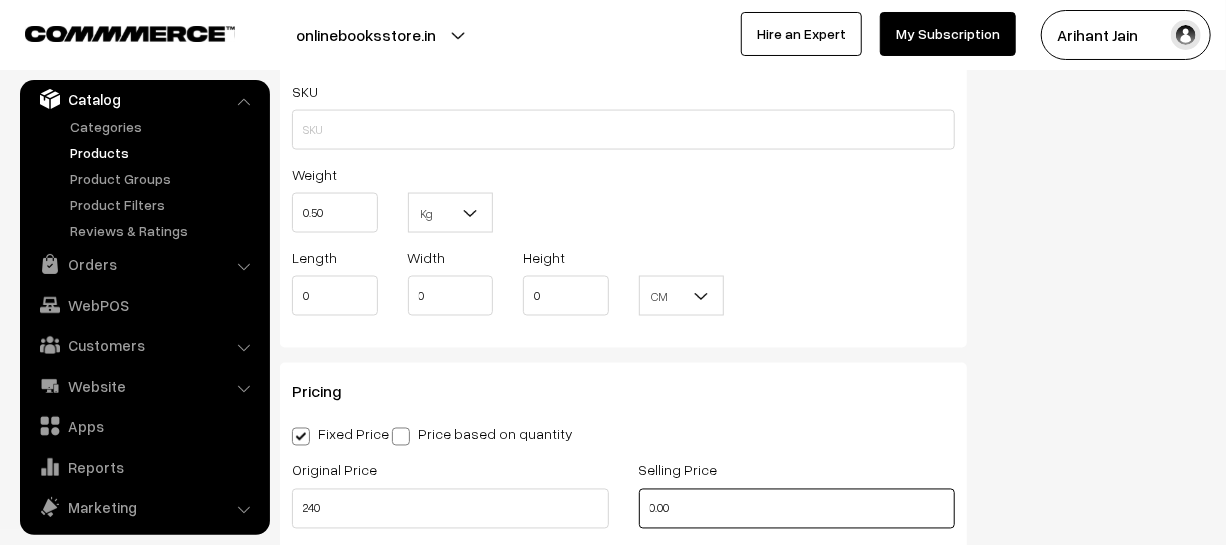 click on "0.00" at bounding box center (797, 509) 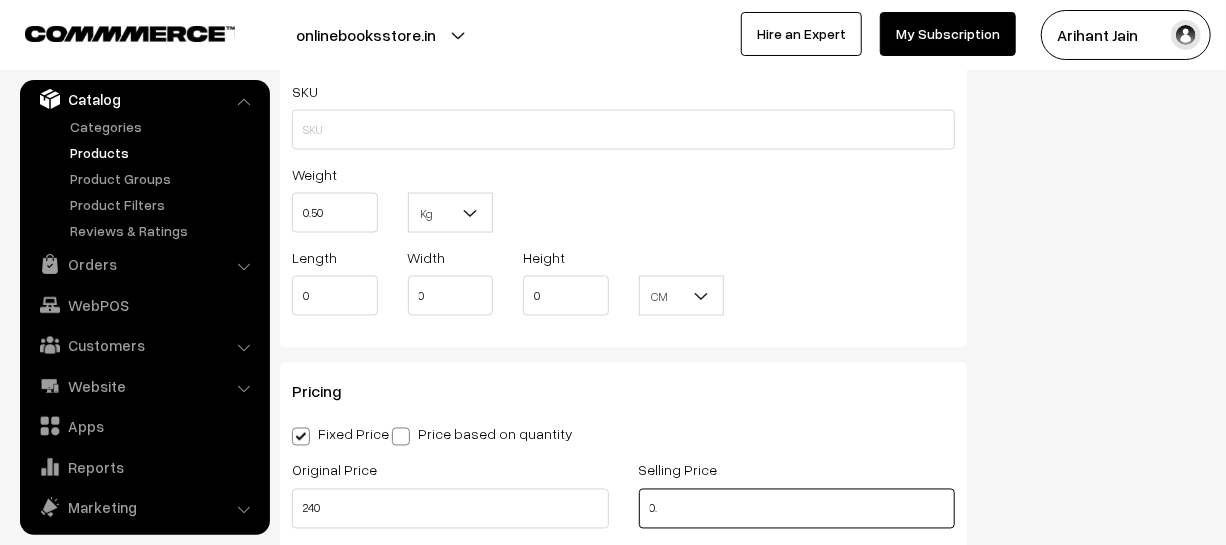 type on "0" 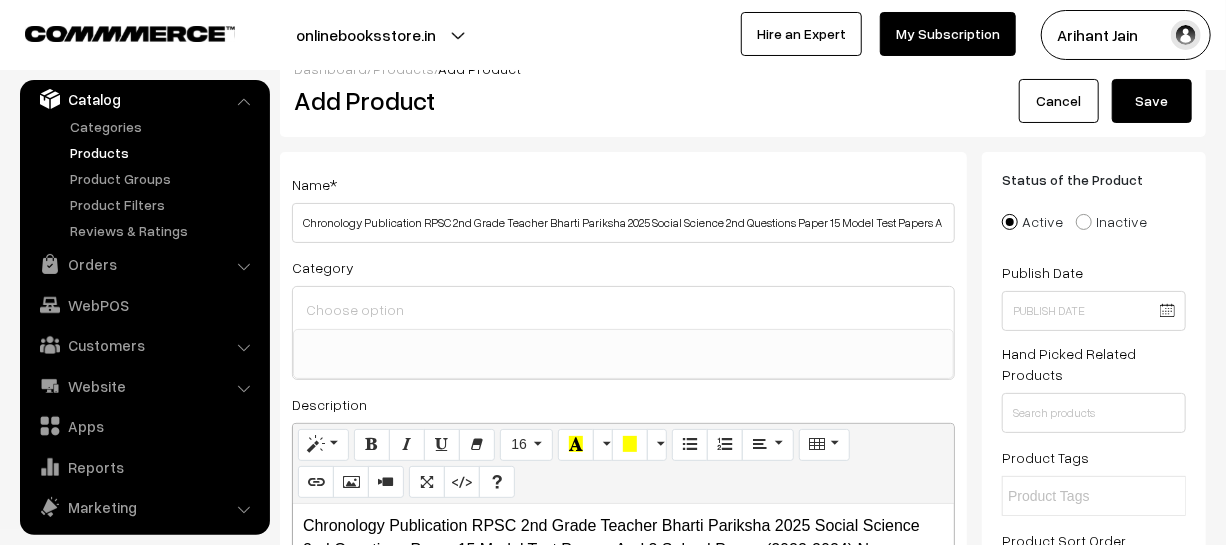 scroll, scrollTop: 0, scrollLeft: 0, axis: both 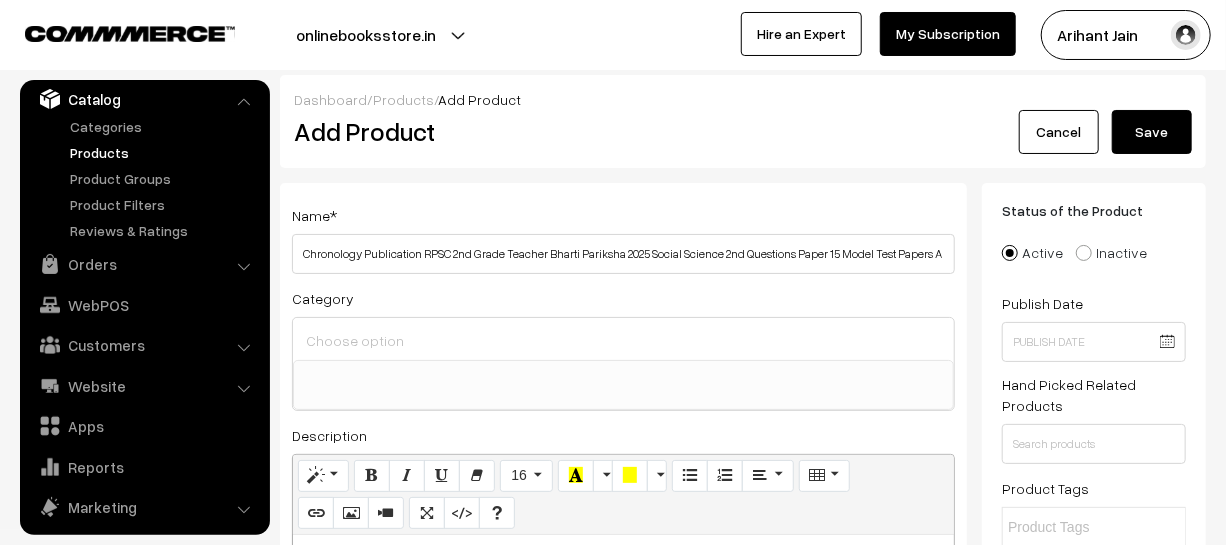 type on "150" 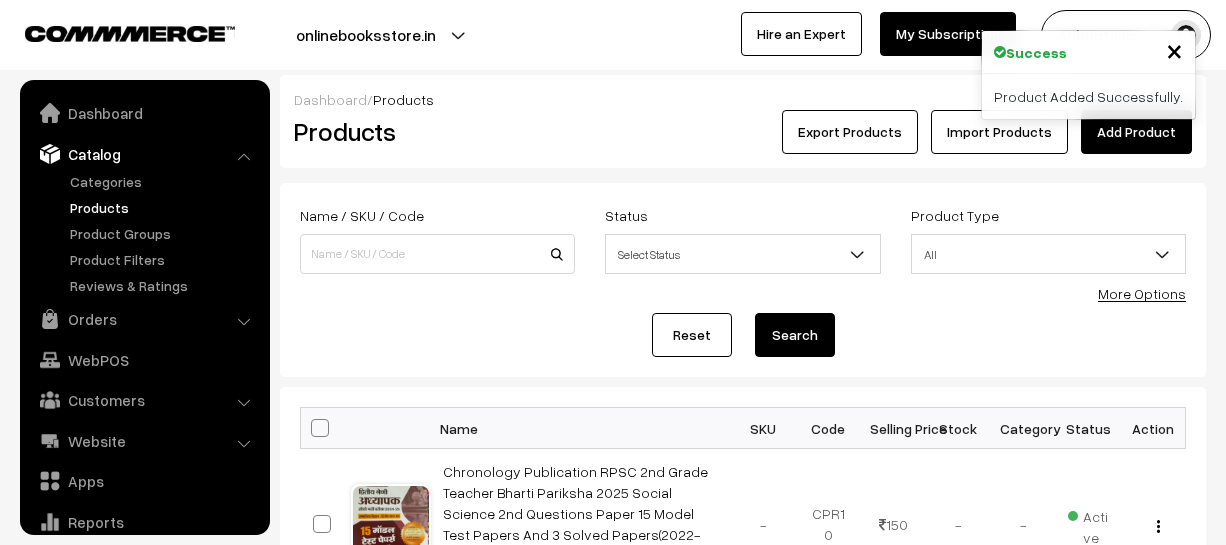 scroll, scrollTop: 454, scrollLeft: 0, axis: vertical 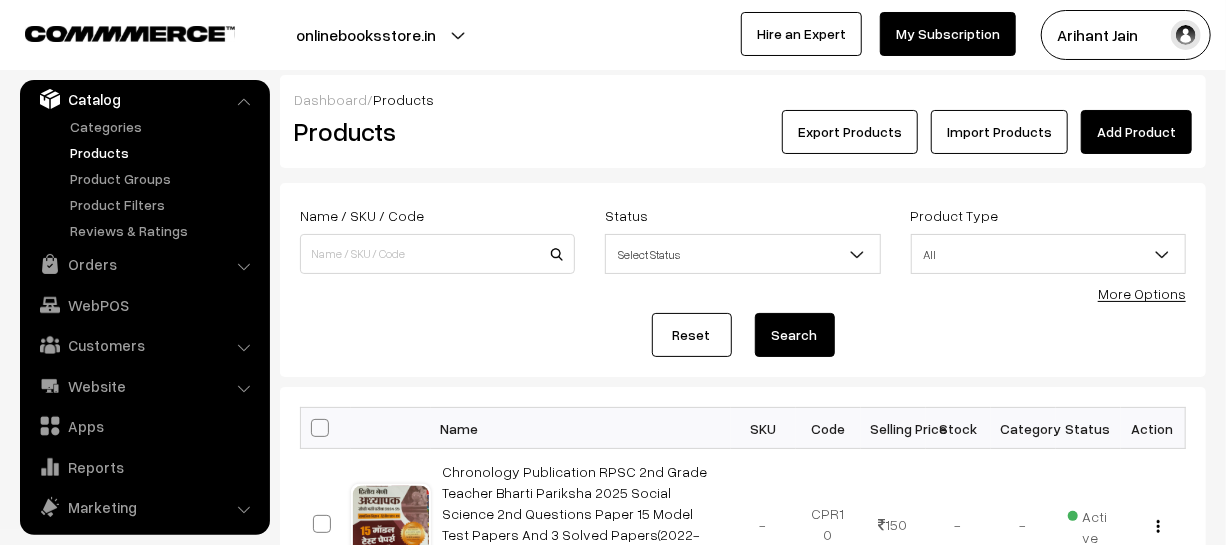click on "Add Product" at bounding box center [1136, 132] 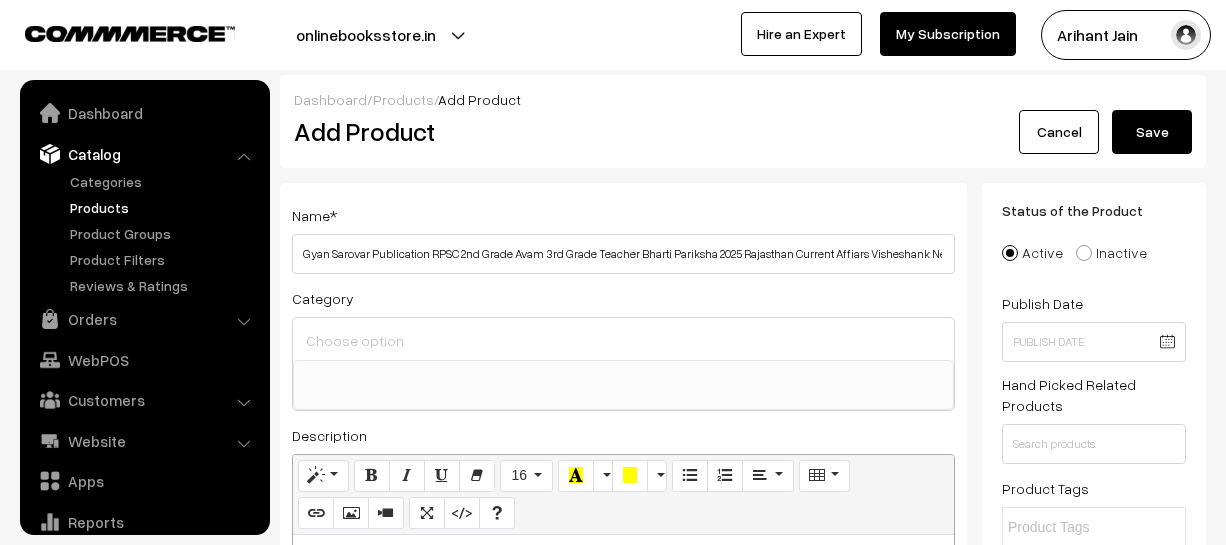 select 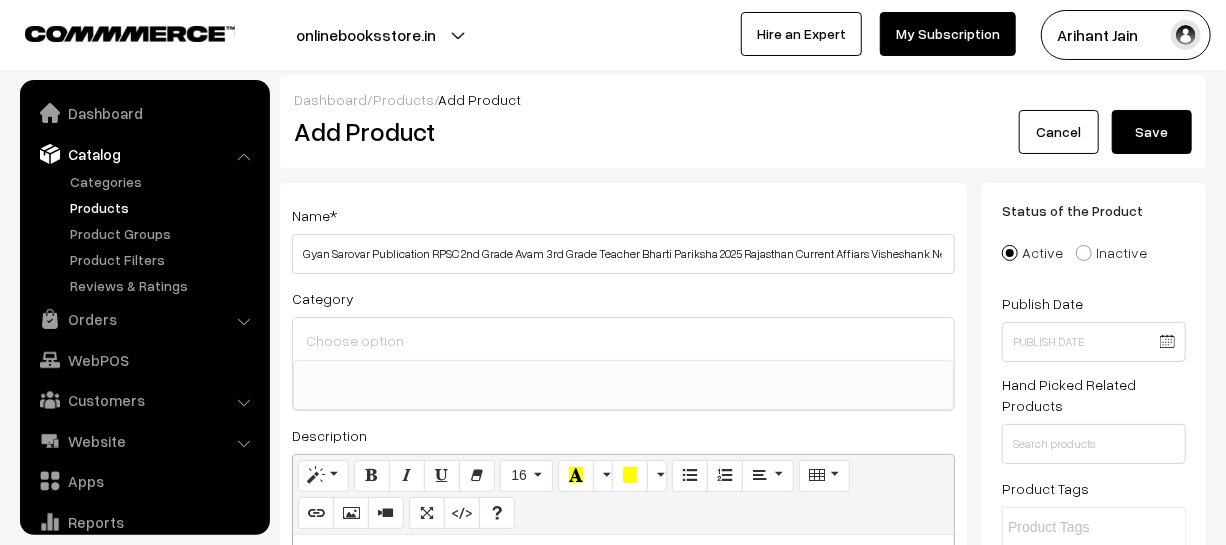 scroll, scrollTop: 272, scrollLeft: 0, axis: vertical 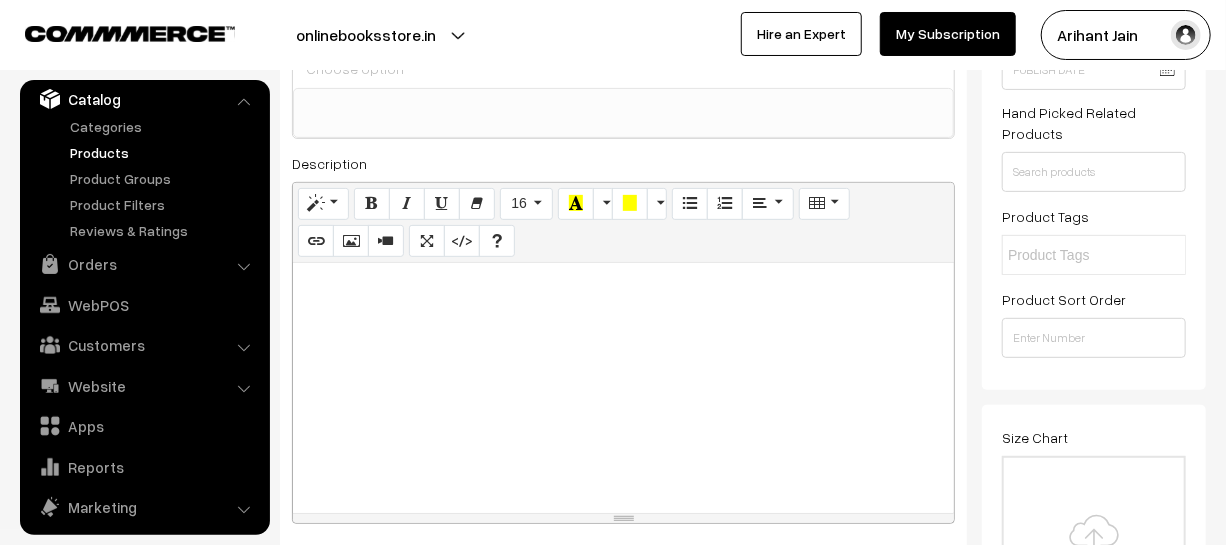 type on "Gyan Sarovar Publication RPSC 2nd Grade Avam 3rd Grade Teacher Bharti Pariksha 2025 Rajasthan Current Affiars Visheshank New Syllabus New Edition 2025 By Er. Shahjad Gauri And By Ravi Kularia" 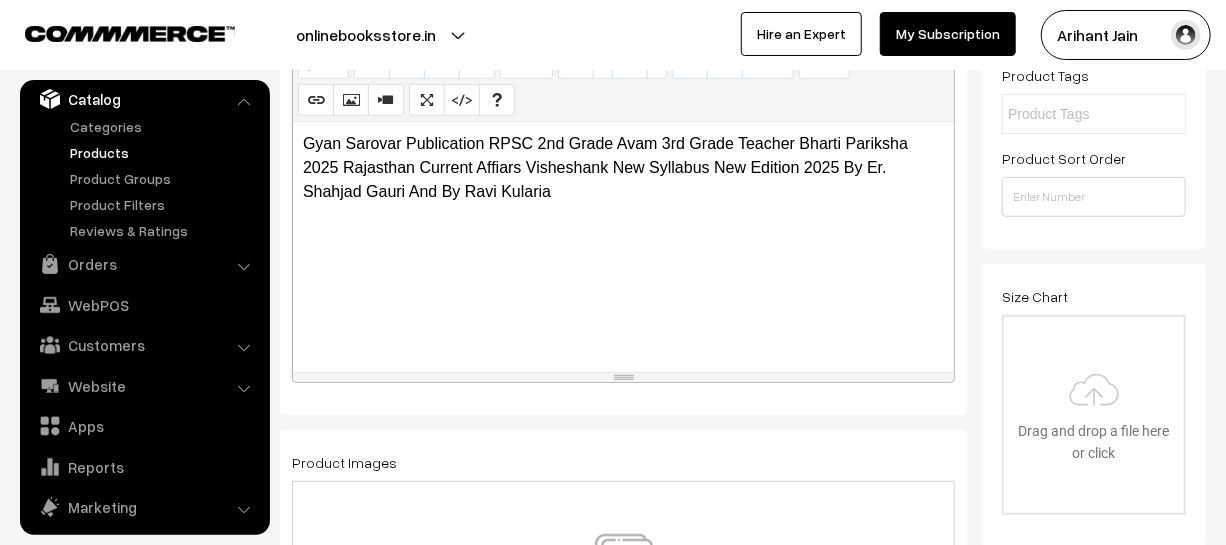 scroll, scrollTop: 545, scrollLeft: 0, axis: vertical 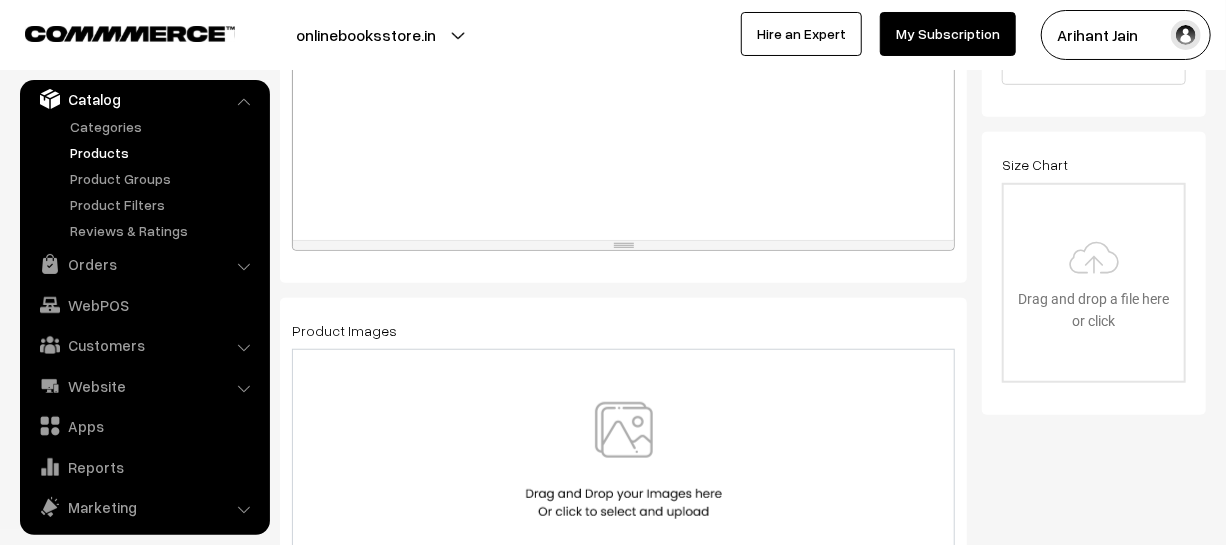click at bounding box center (624, 460) 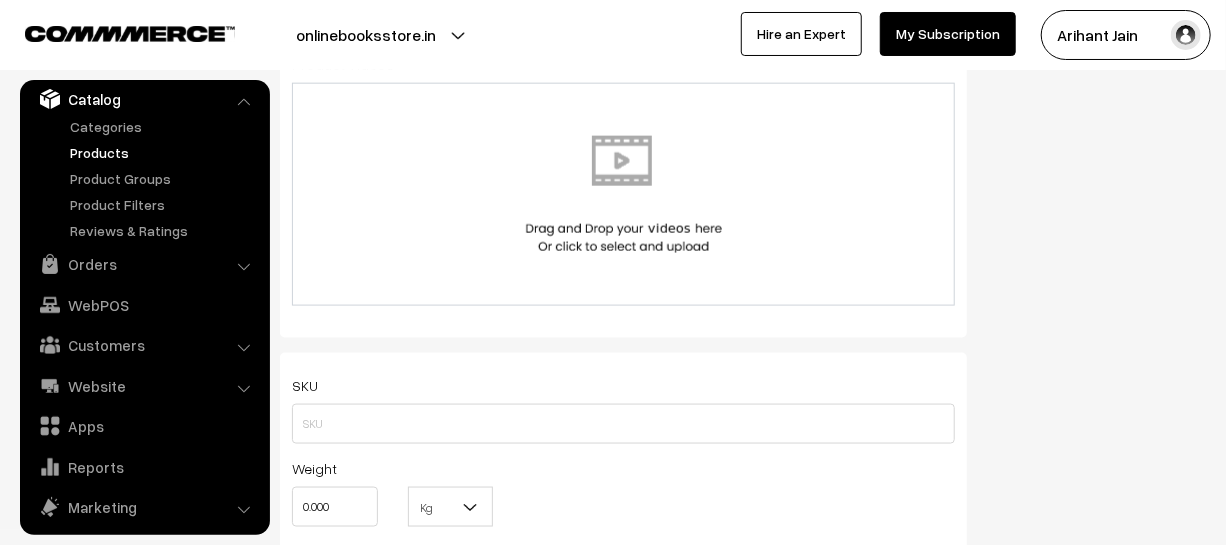 scroll, scrollTop: 1090, scrollLeft: 0, axis: vertical 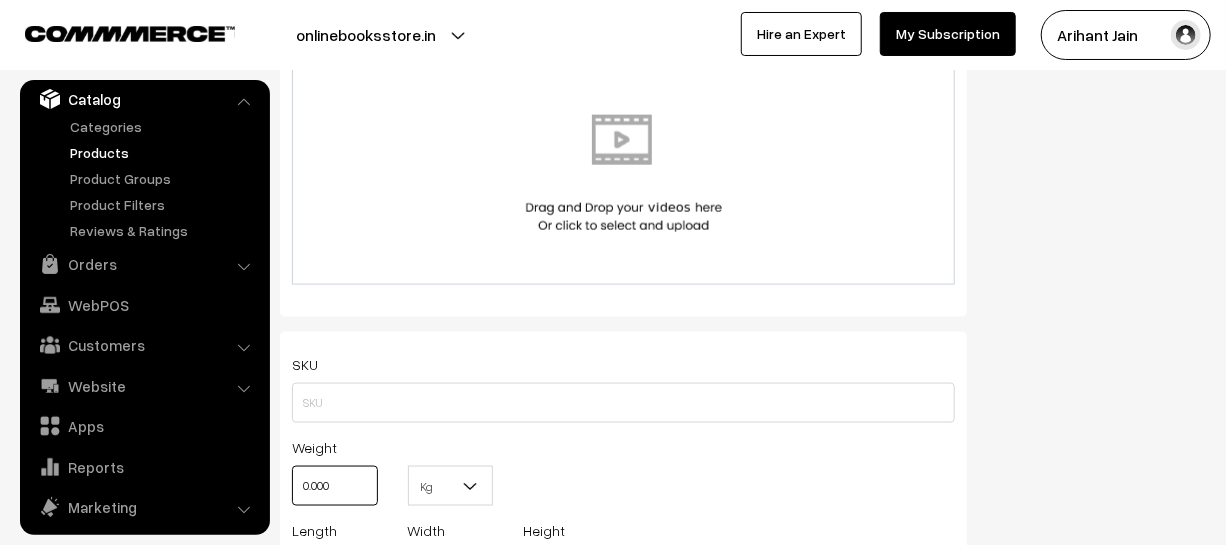 click on "0.000" at bounding box center [335, 486] 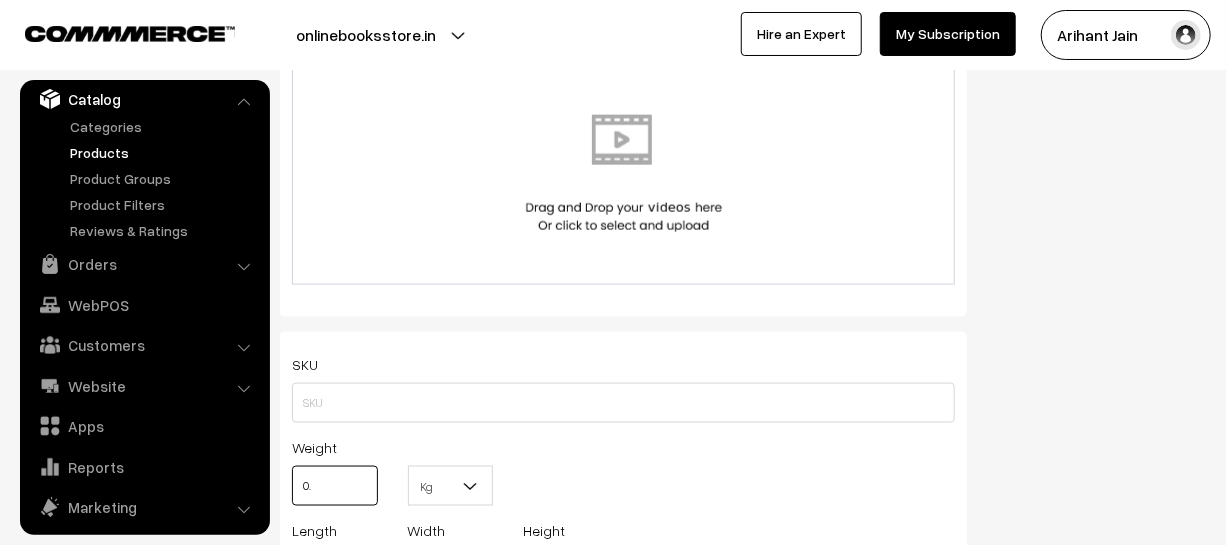 type on "0" 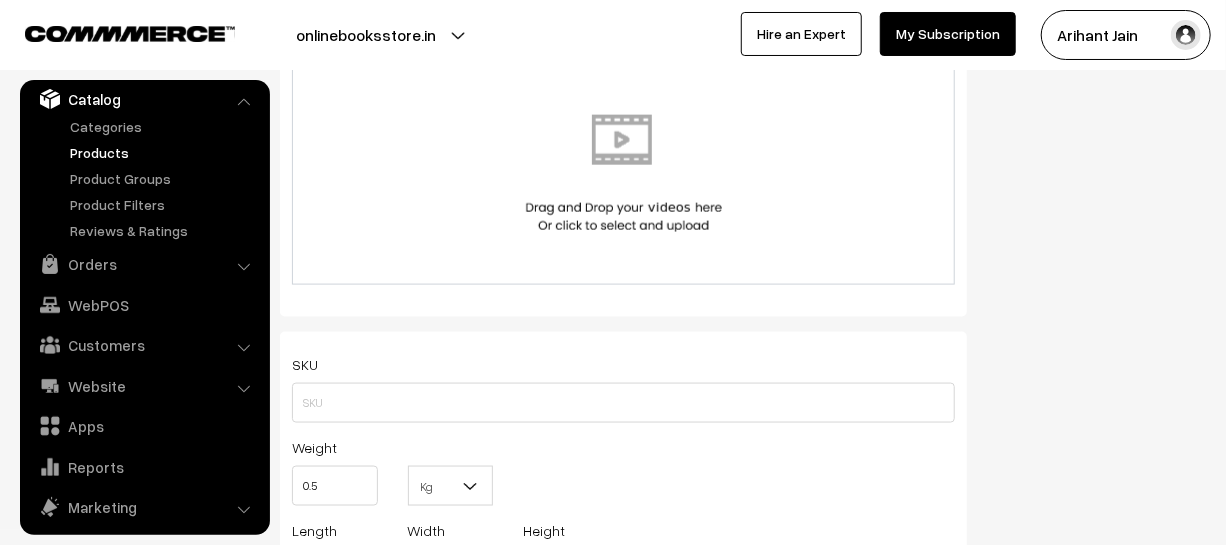 type on "0.50" 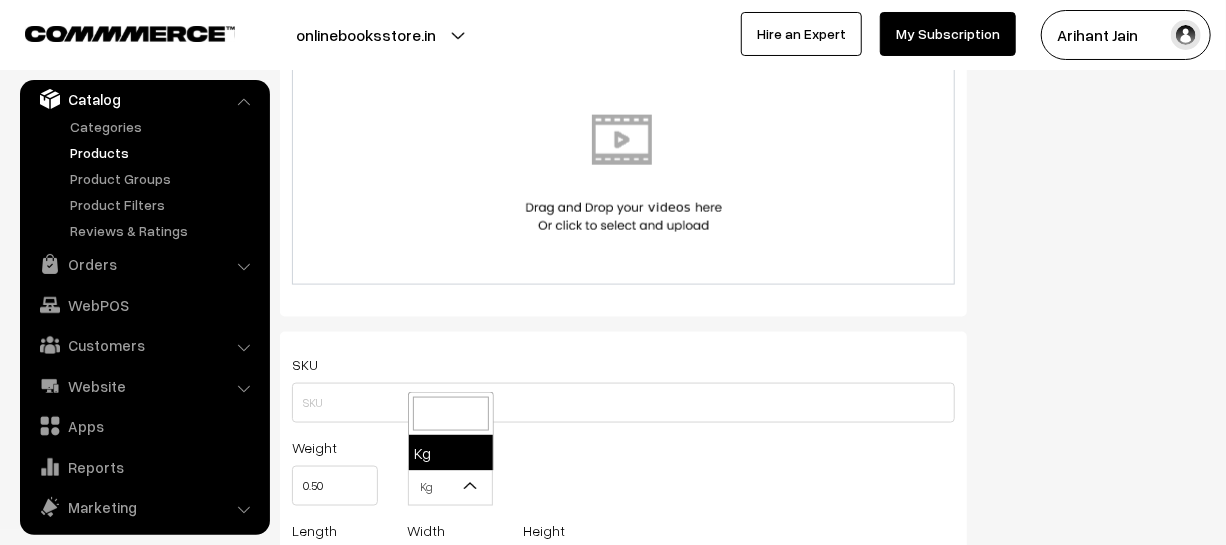 click at bounding box center (478, 492) 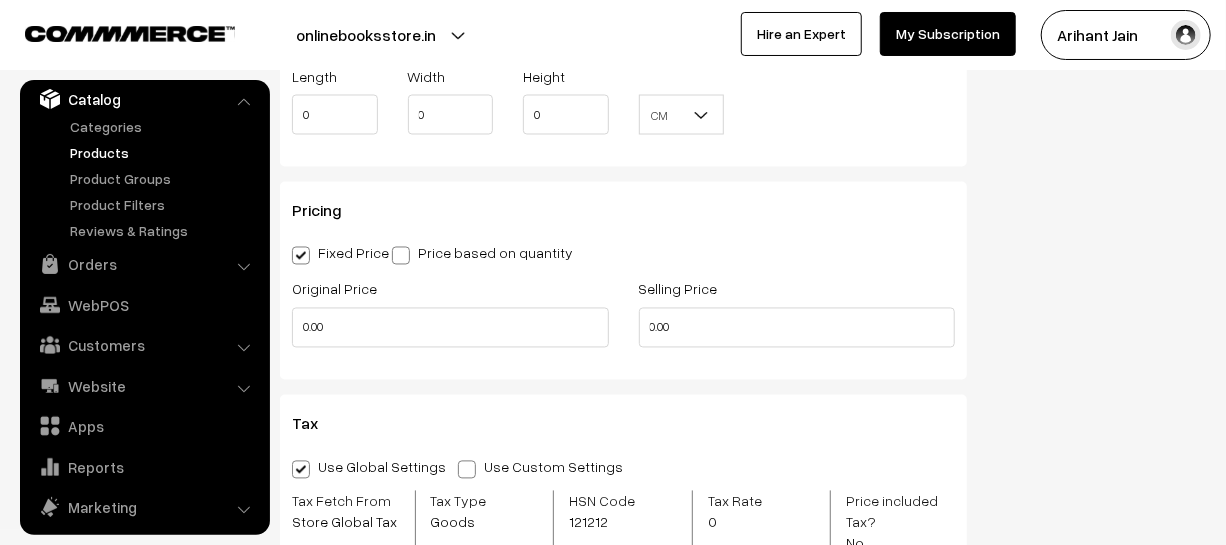 scroll, scrollTop: 1545, scrollLeft: 0, axis: vertical 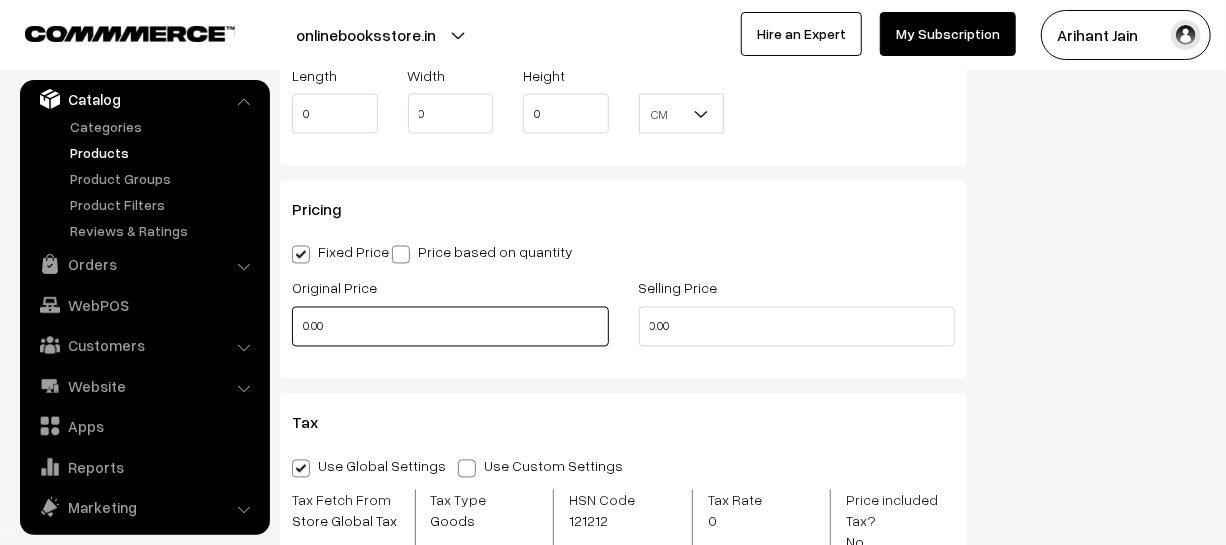 click on "0.00" at bounding box center (450, 327) 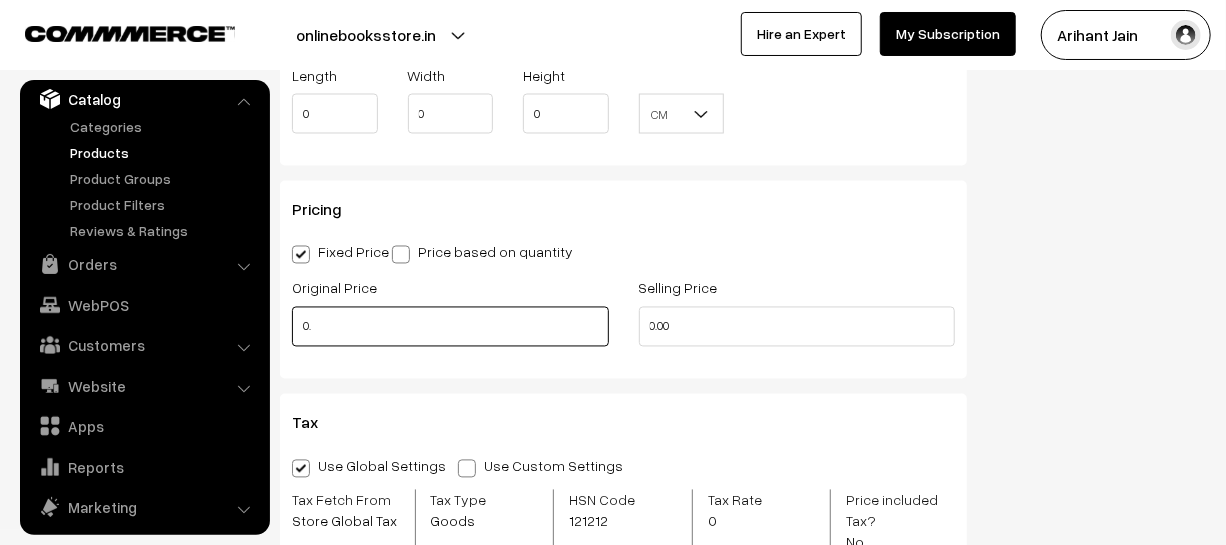 type on "0" 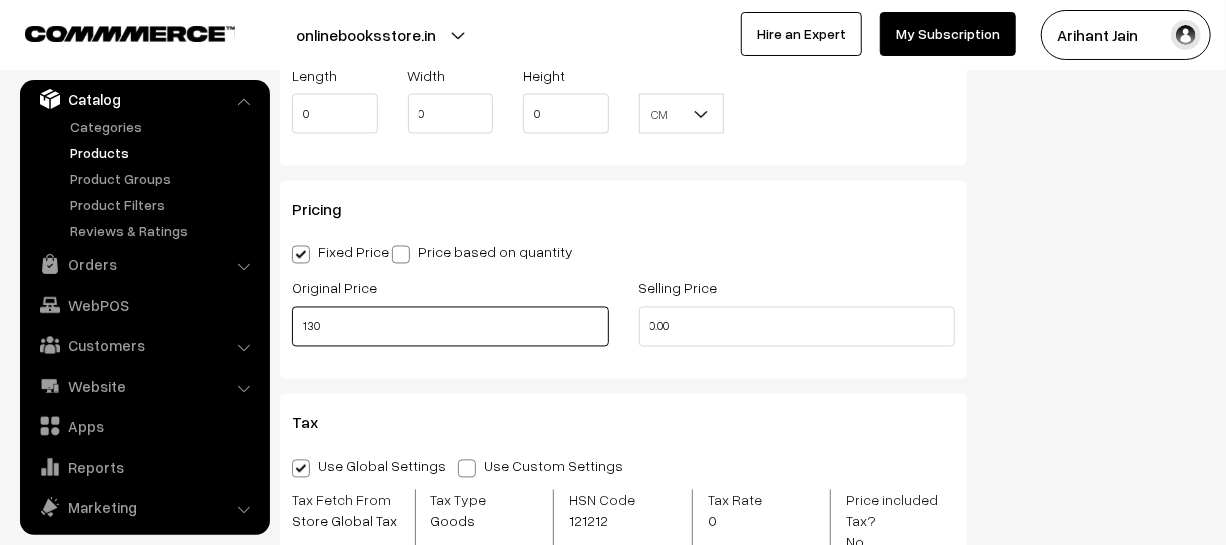 type on "130" 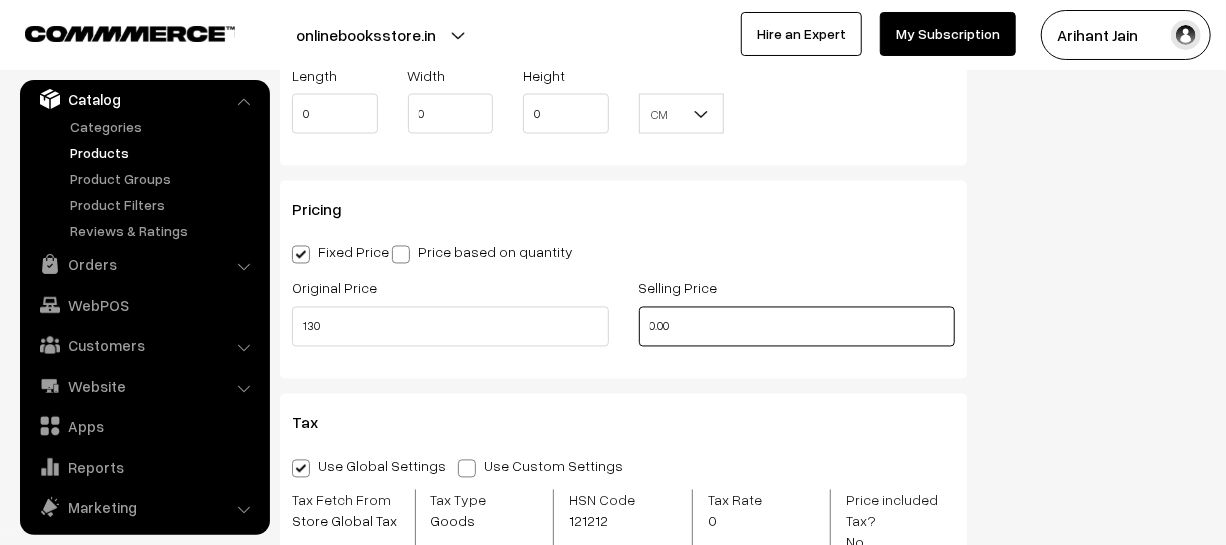 click on "0.00" at bounding box center (797, 327) 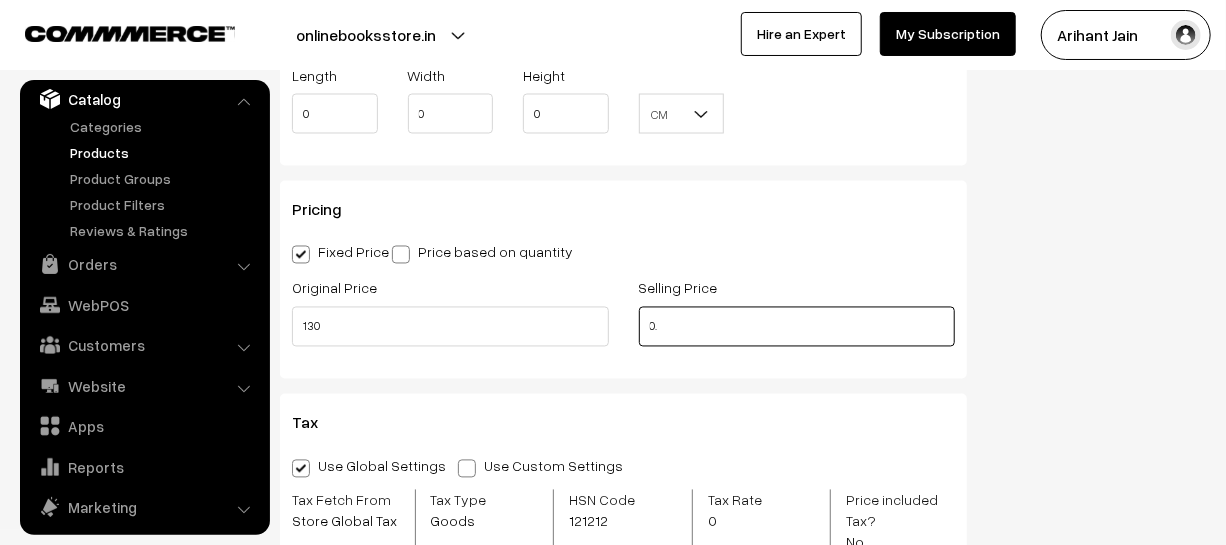 type on "0" 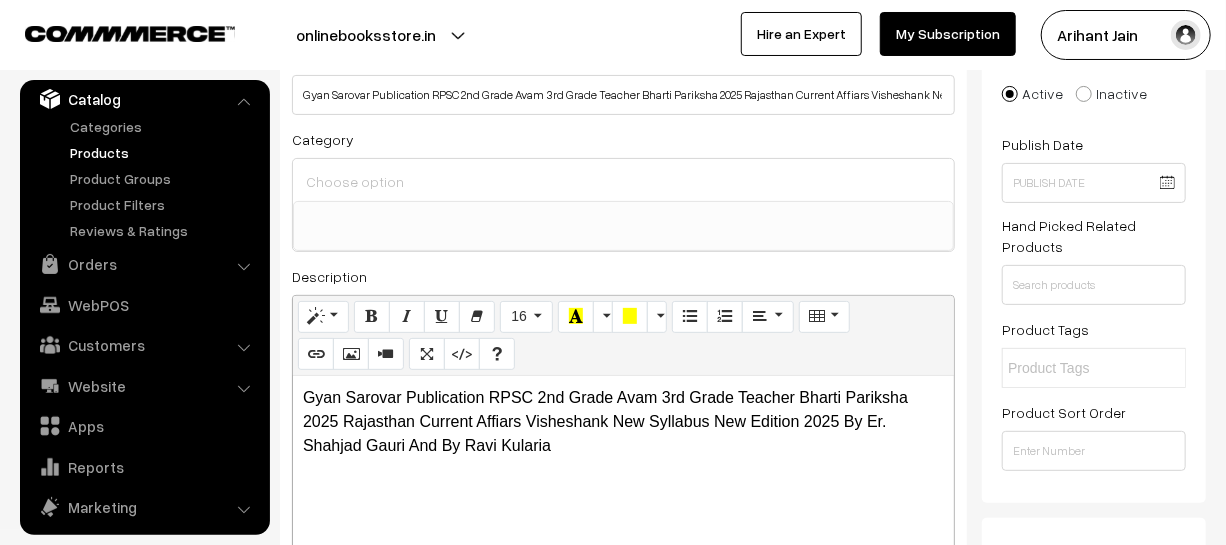 scroll, scrollTop: 0, scrollLeft: 0, axis: both 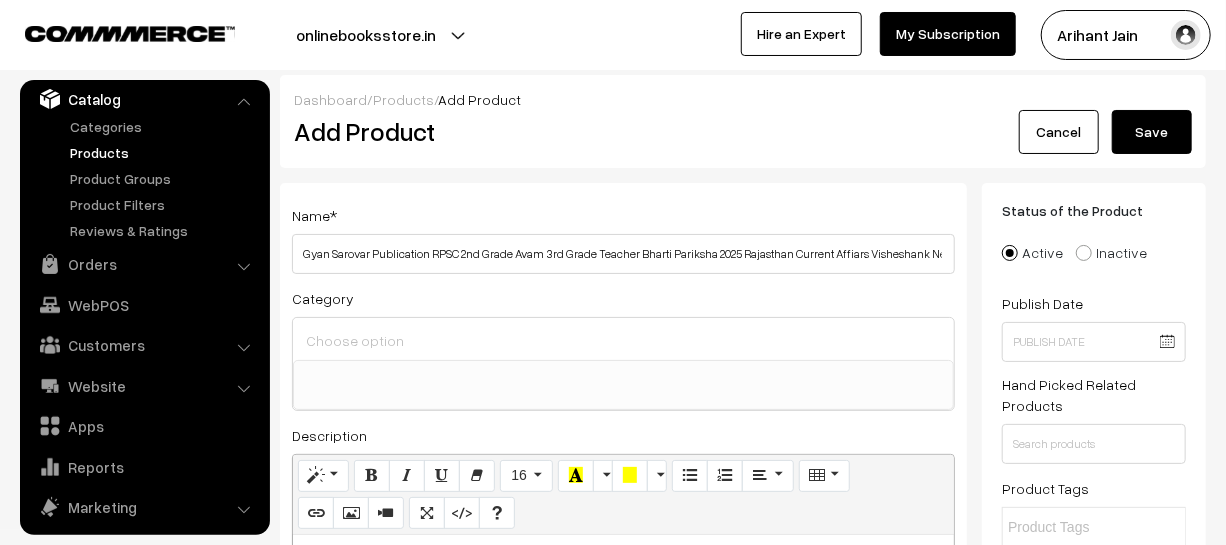 type on "115" 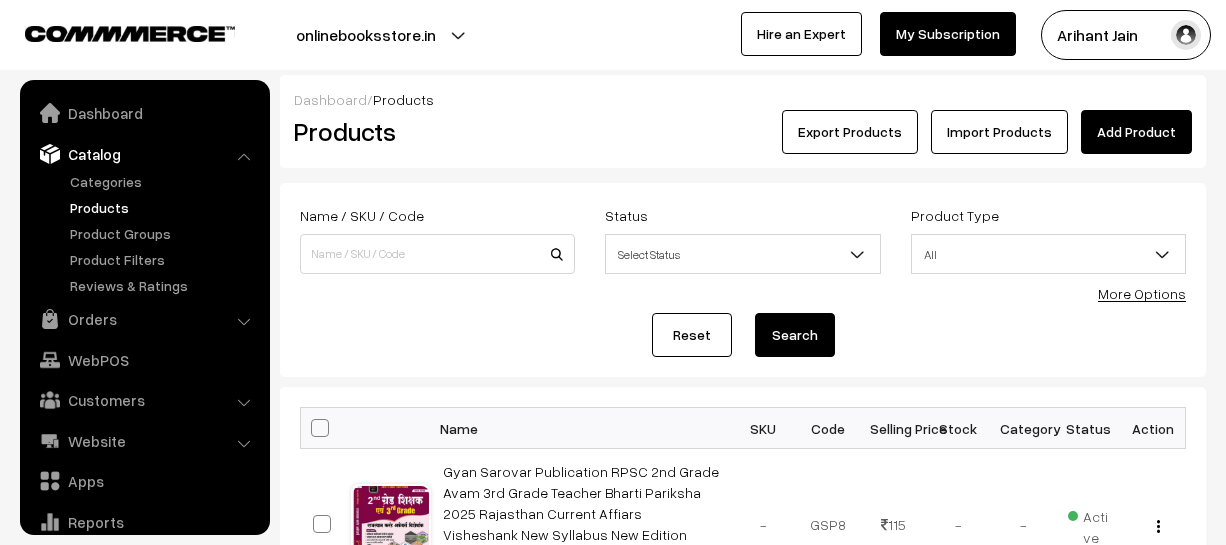 scroll, scrollTop: 59, scrollLeft: 0, axis: vertical 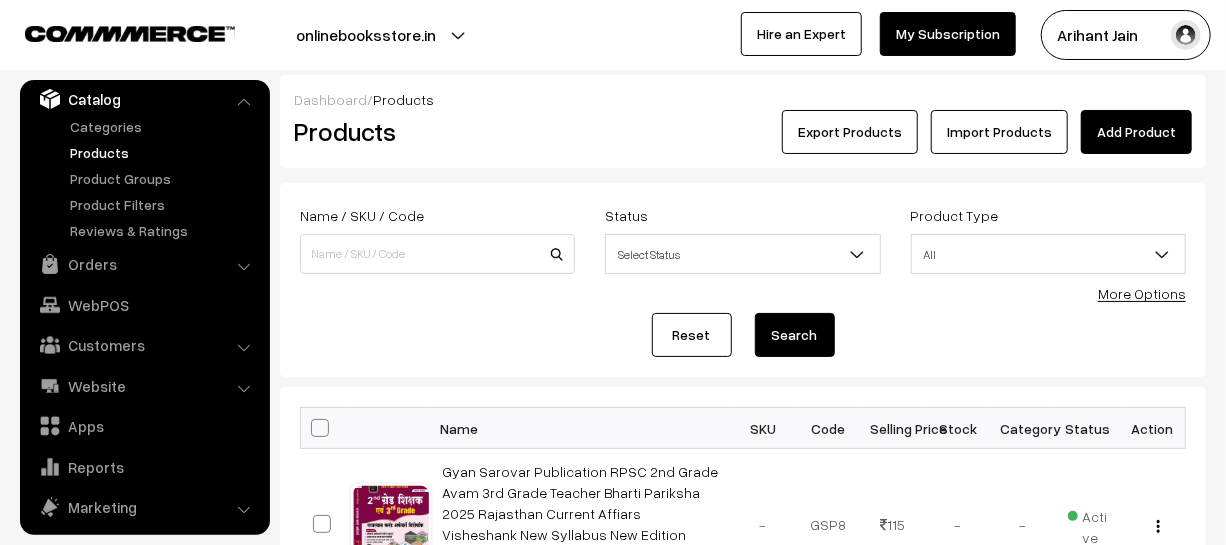 click on "Add Product" at bounding box center [1136, 132] 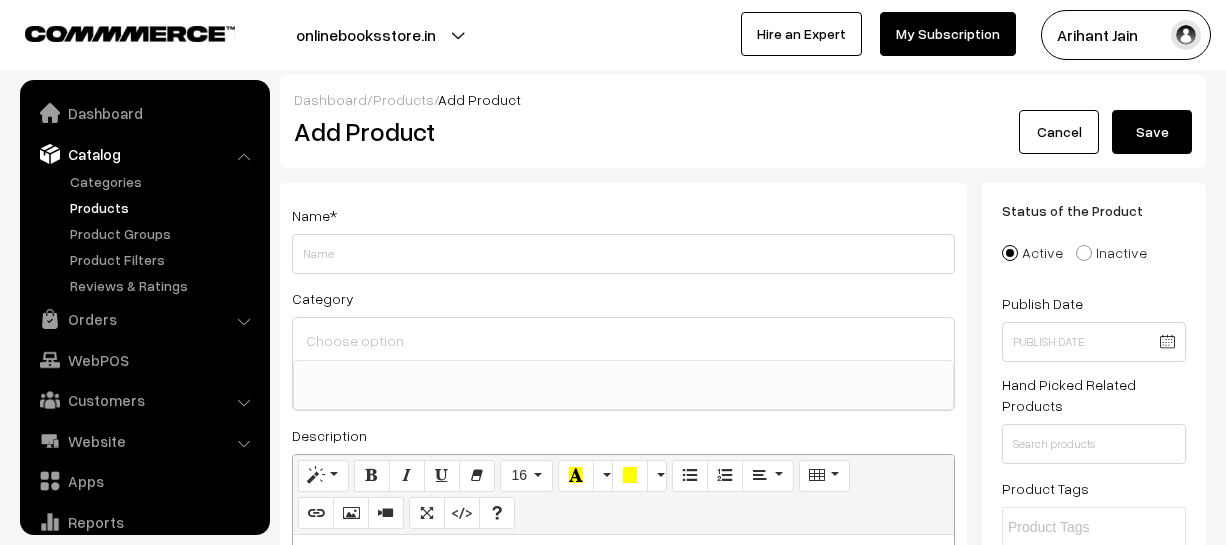 select 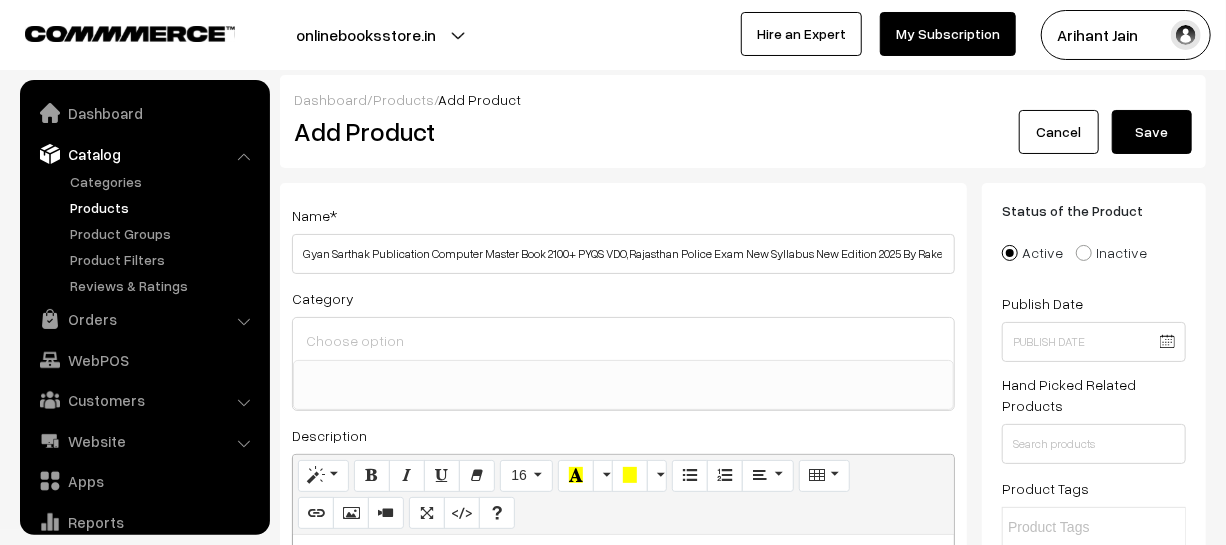 scroll, scrollTop: 55, scrollLeft: 0, axis: vertical 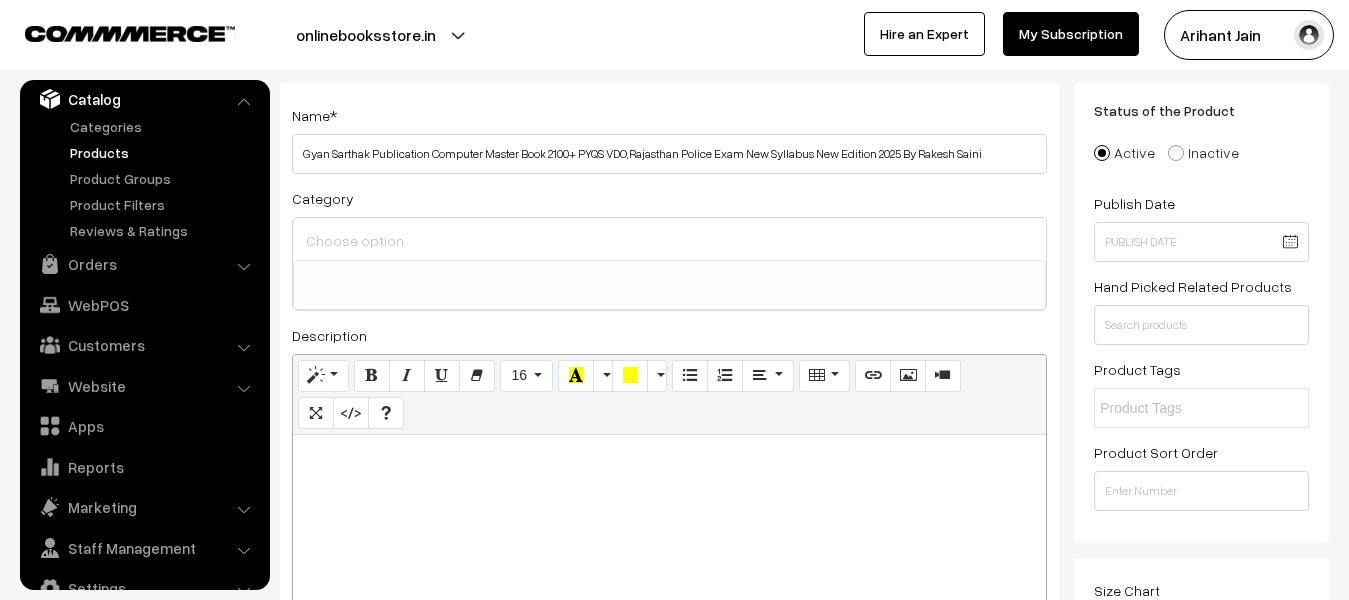 type on "Gyan Sarthak Publication Computer Master Book 2100+ PYQS VDO,Rajasthan Police Exam New Syllabus New Edition 2025 By Rakesh Saini" 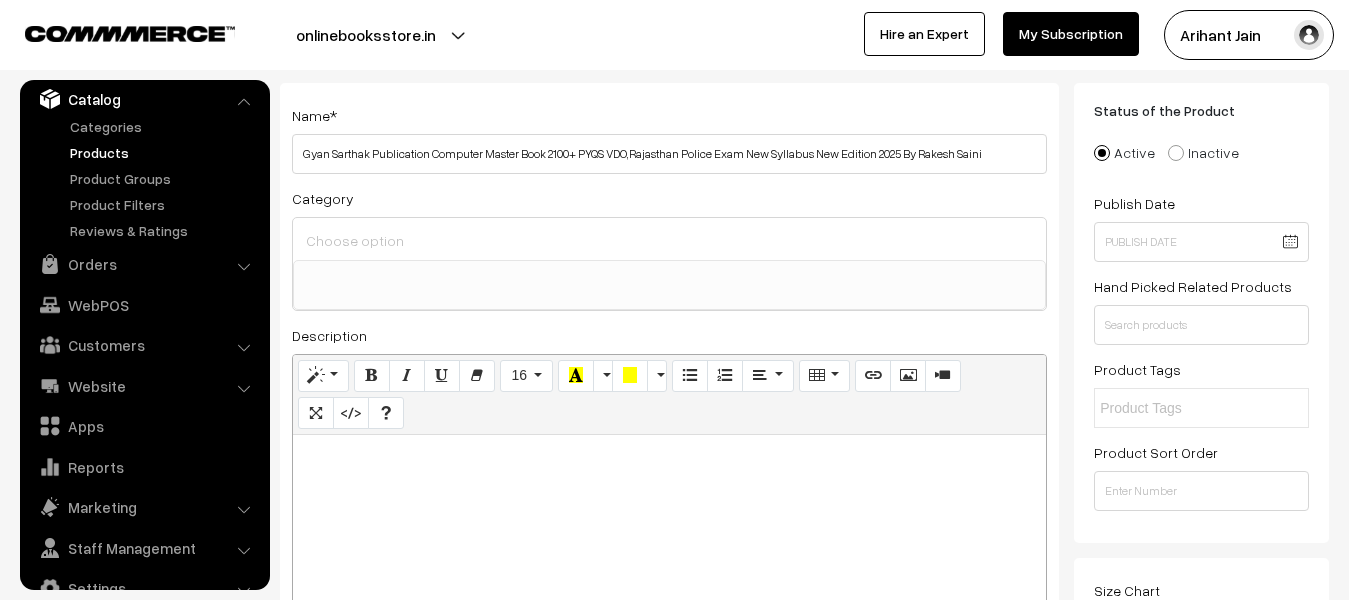 paste 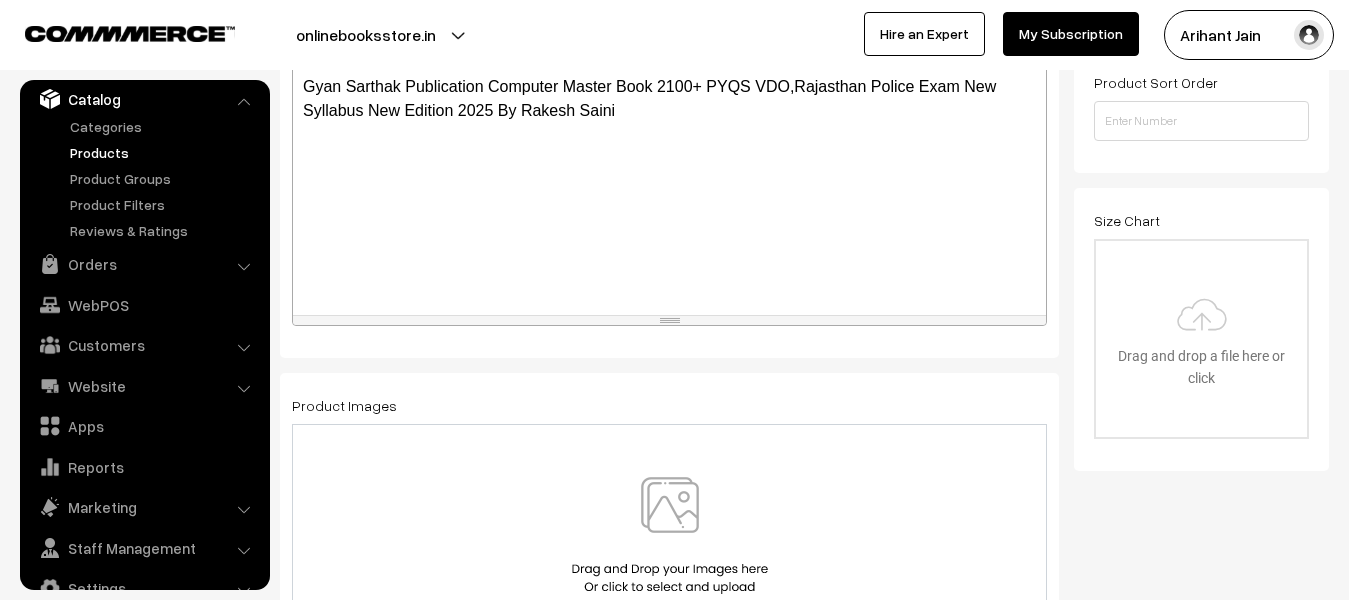 scroll, scrollTop: 500, scrollLeft: 0, axis: vertical 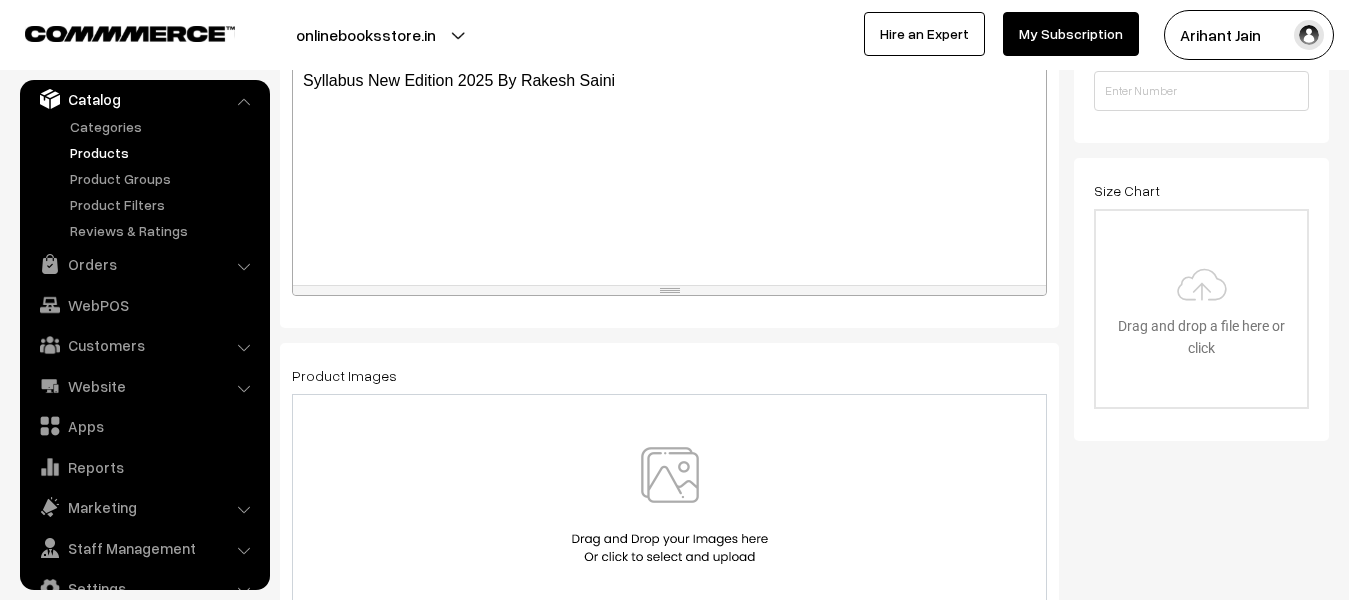 click at bounding box center [670, 505] 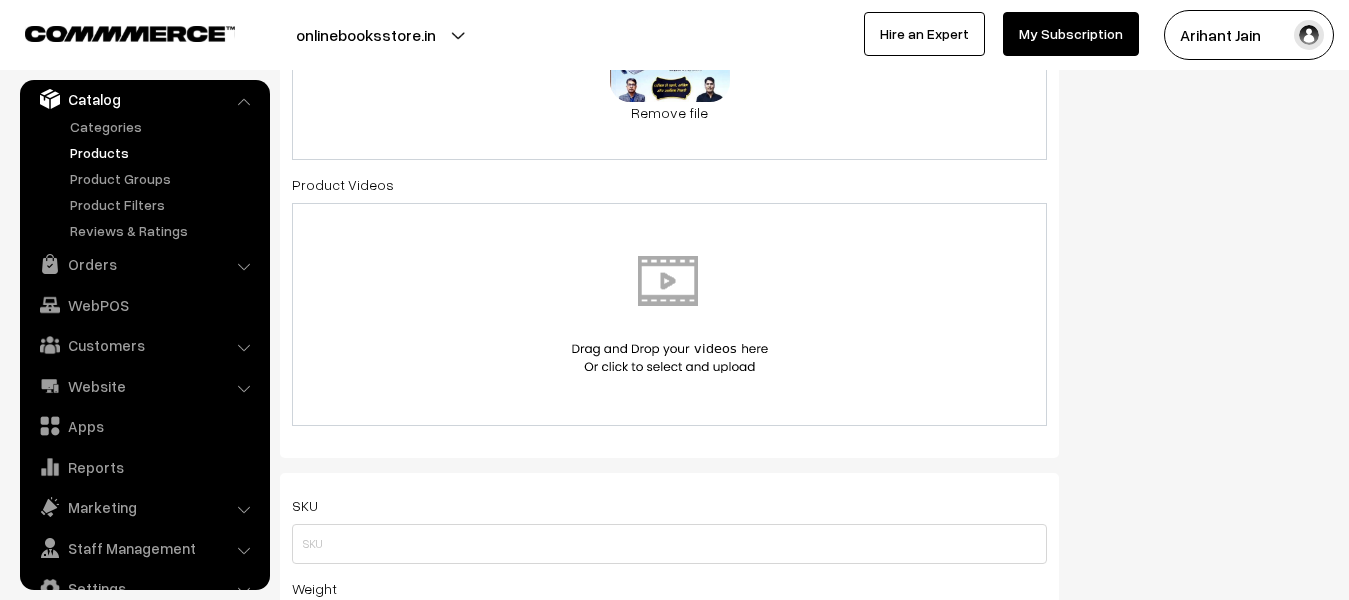 scroll, scrollTop: 1100, scrollLeft: 0, axis: vertical 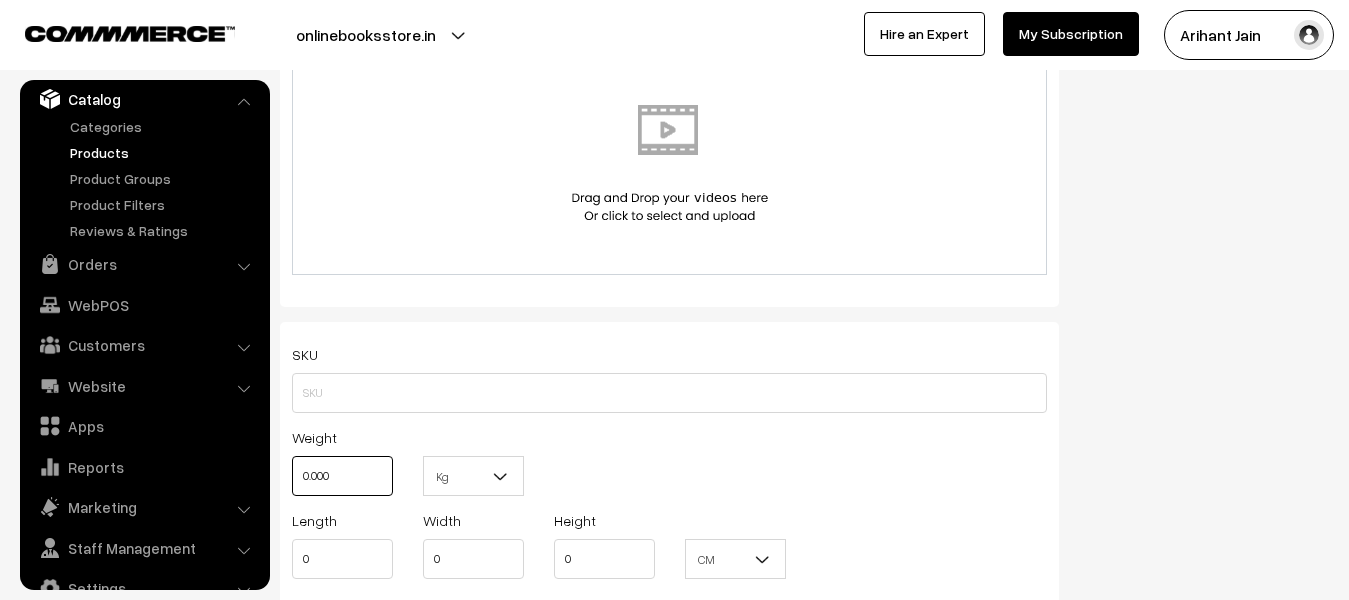 click on "0.000" at bounding box center [342, 476] 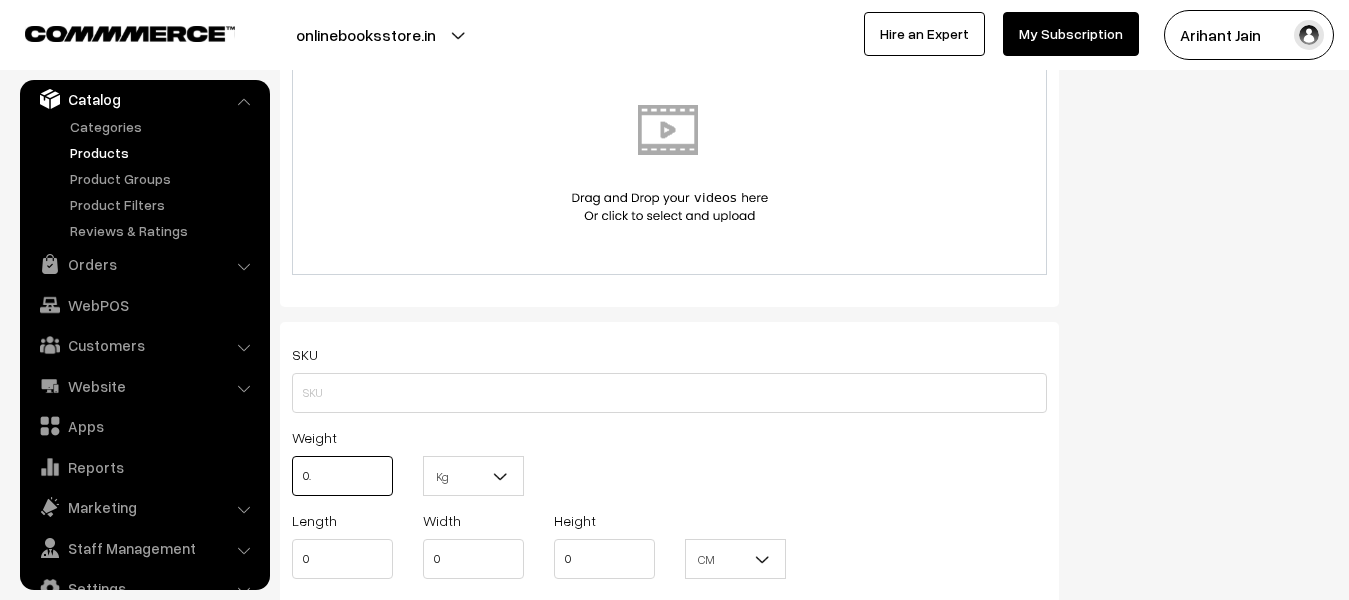 type on "0" 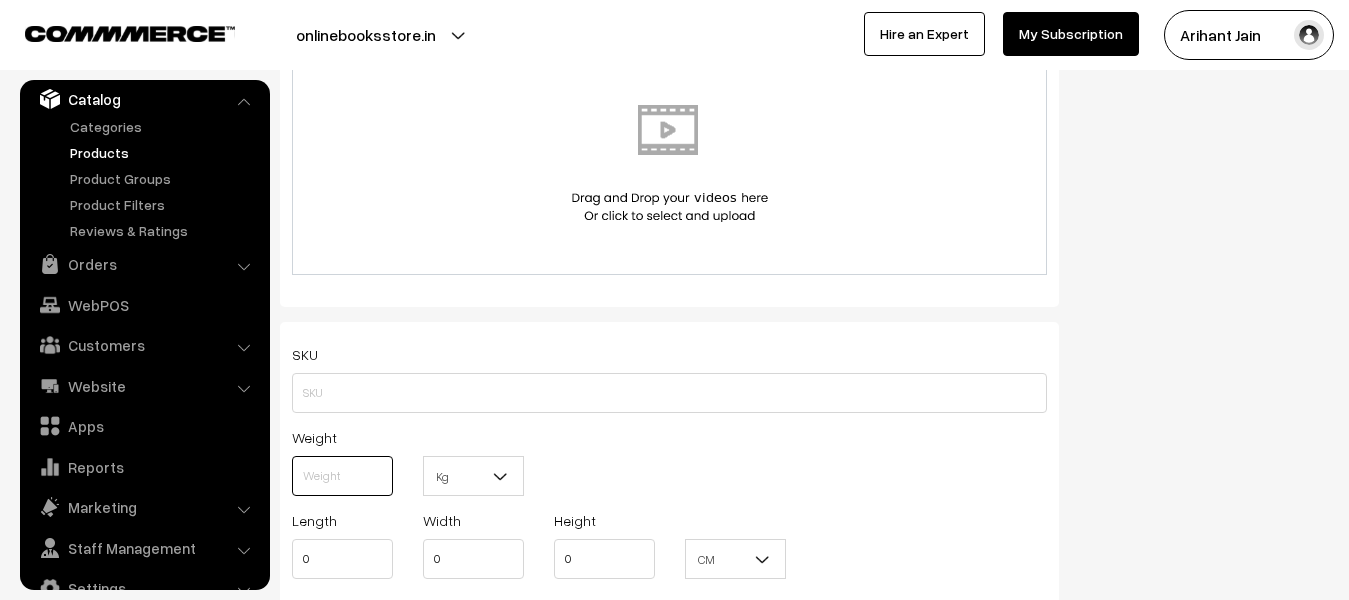 type on "1" 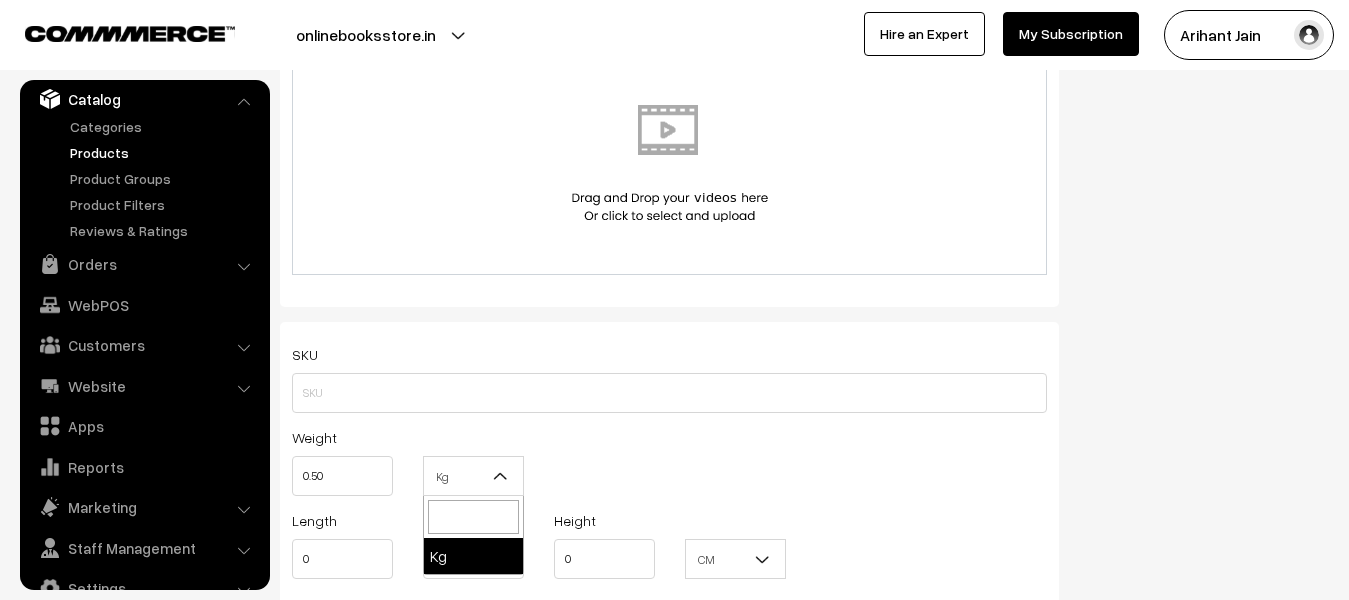 click at bounding box center [501, 476] 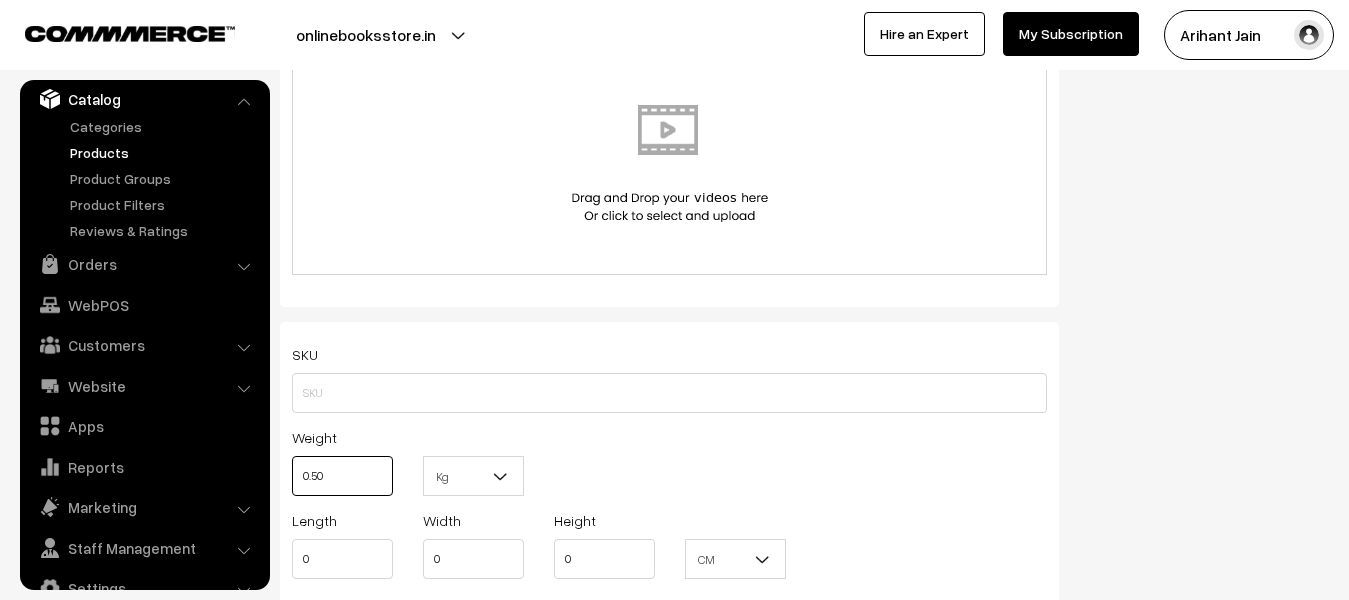 click on "0.50" at bounding box center (342, 476) 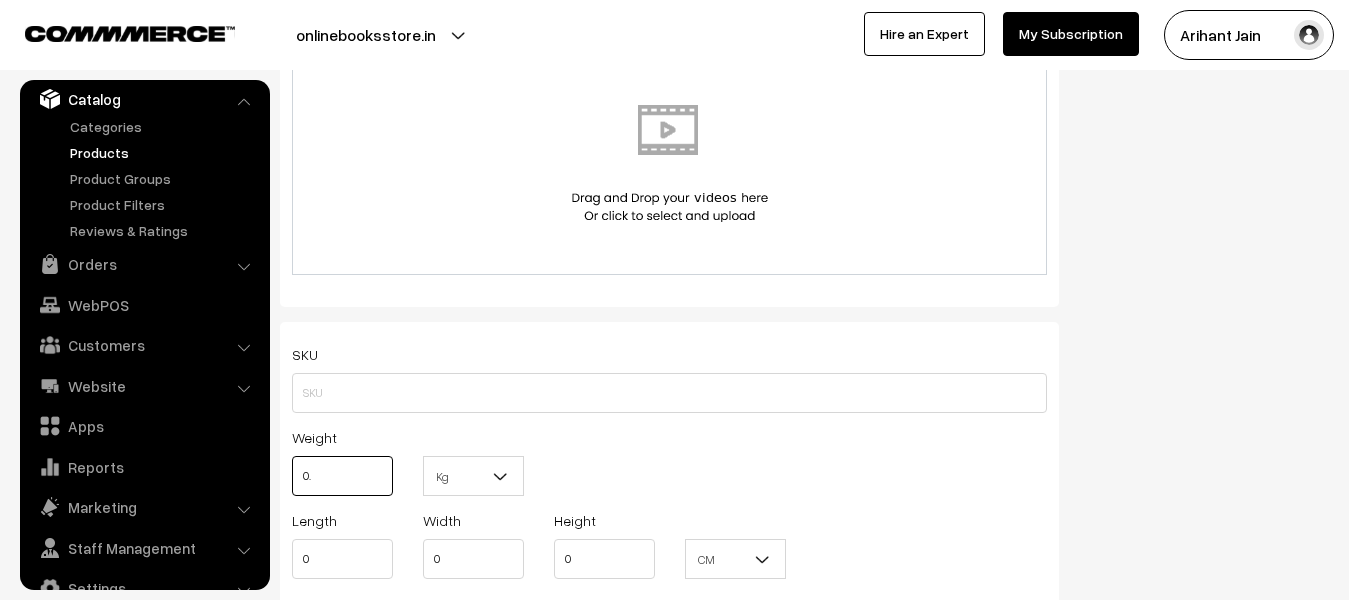 type on "0" 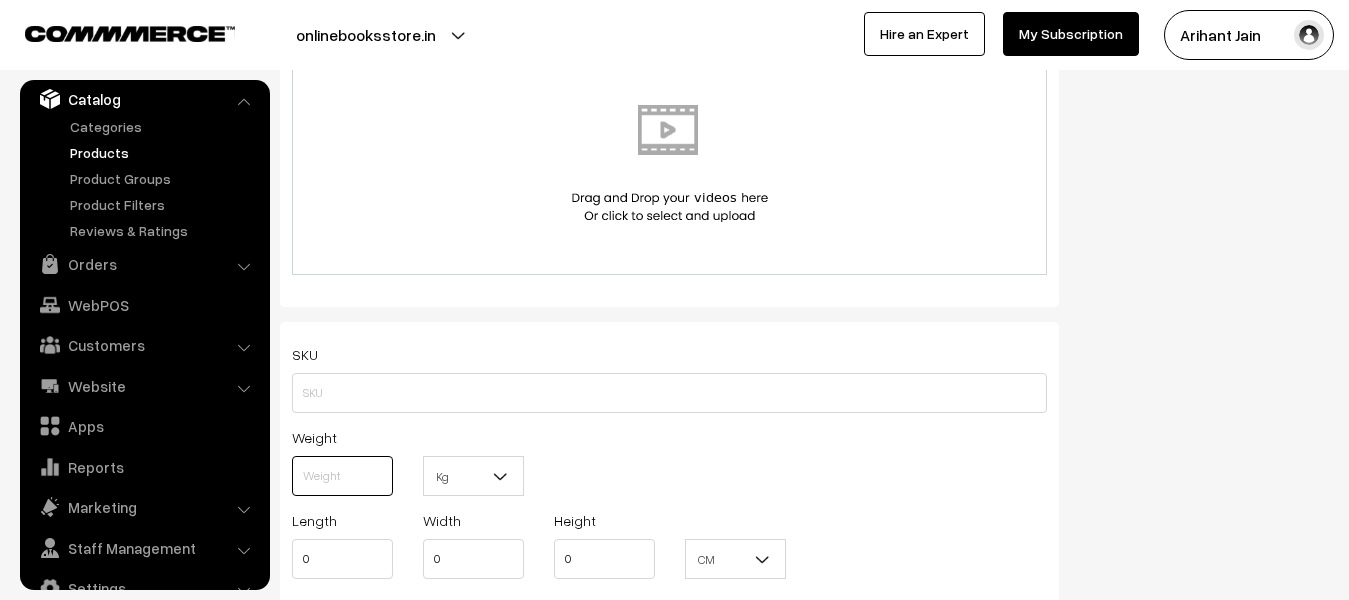 type on "4" 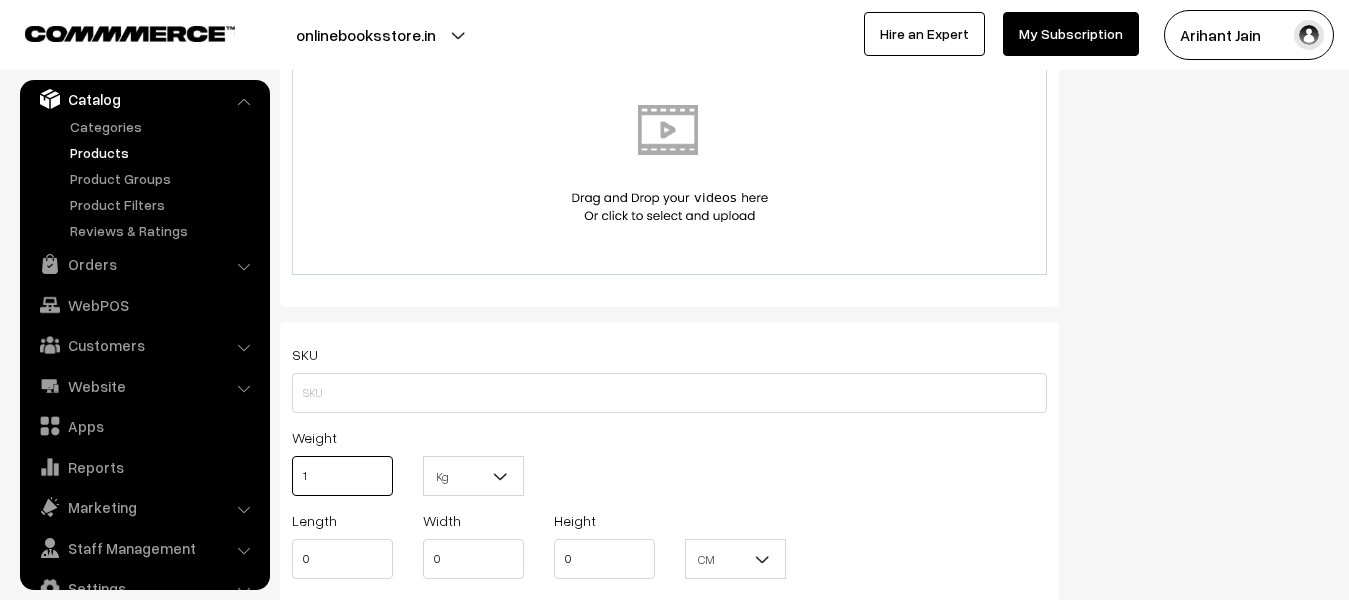 type on "1" 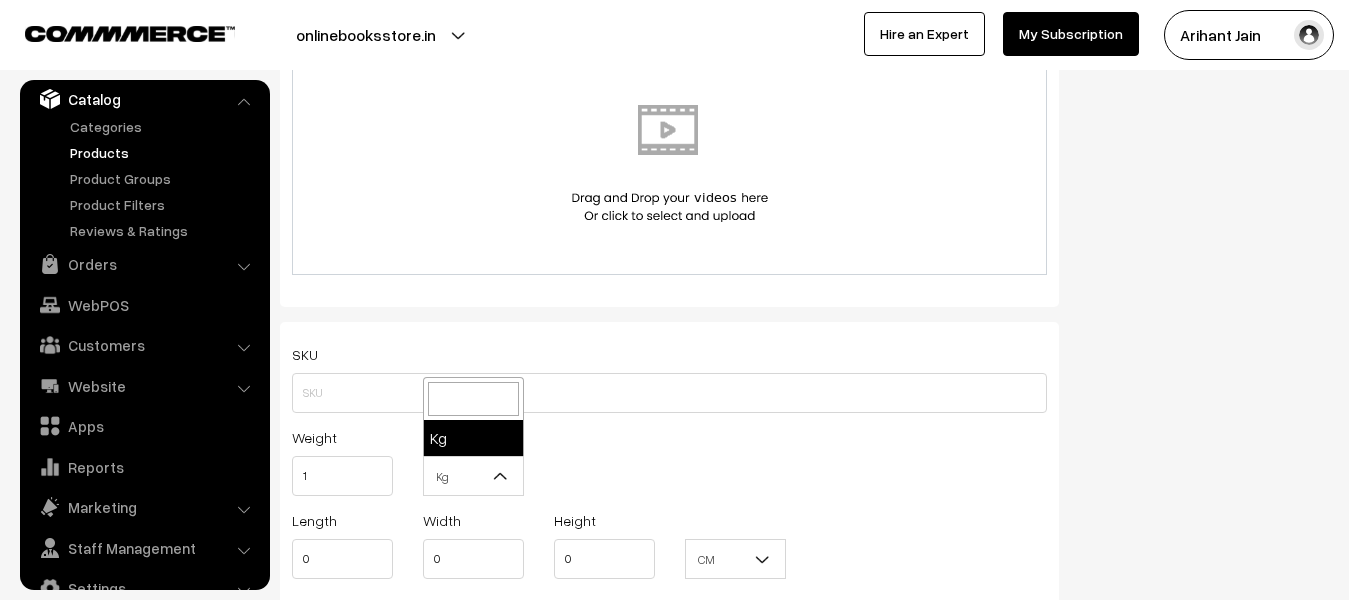 drag, startPoint x: 506, startPoint y: 480, endPoint x: 480, endPoint y: 549, distance: 73.736015 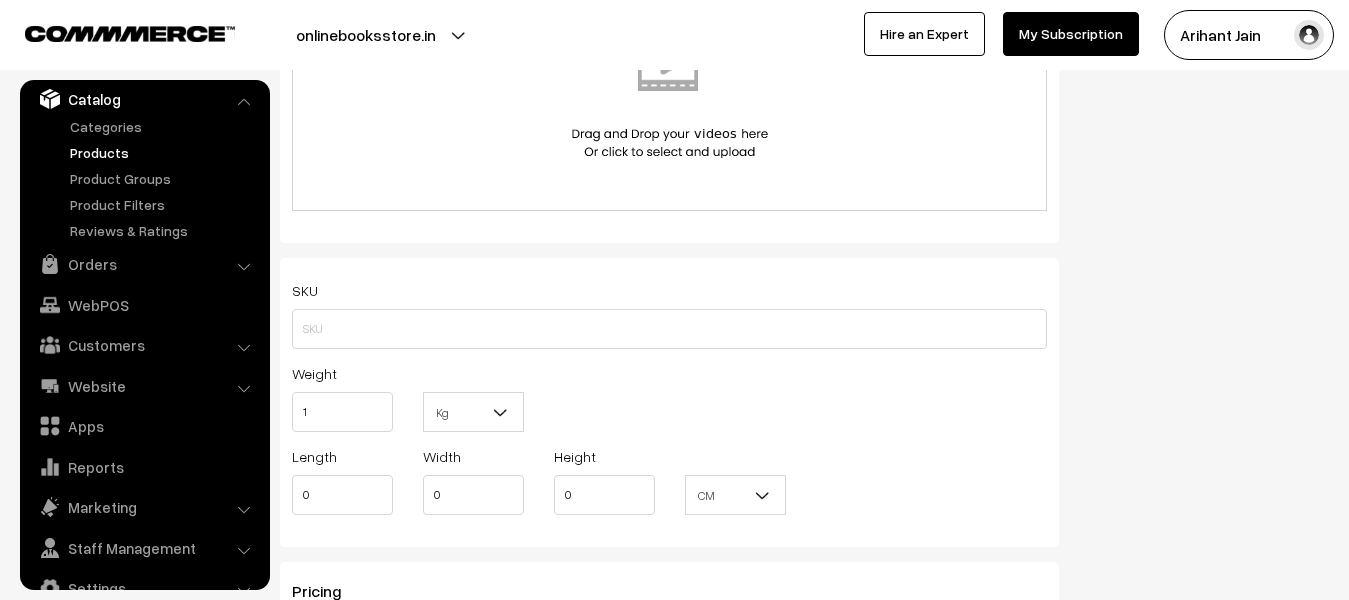 scroll, scrollTop: 1200, scrollLeft: 0, axis: vertical 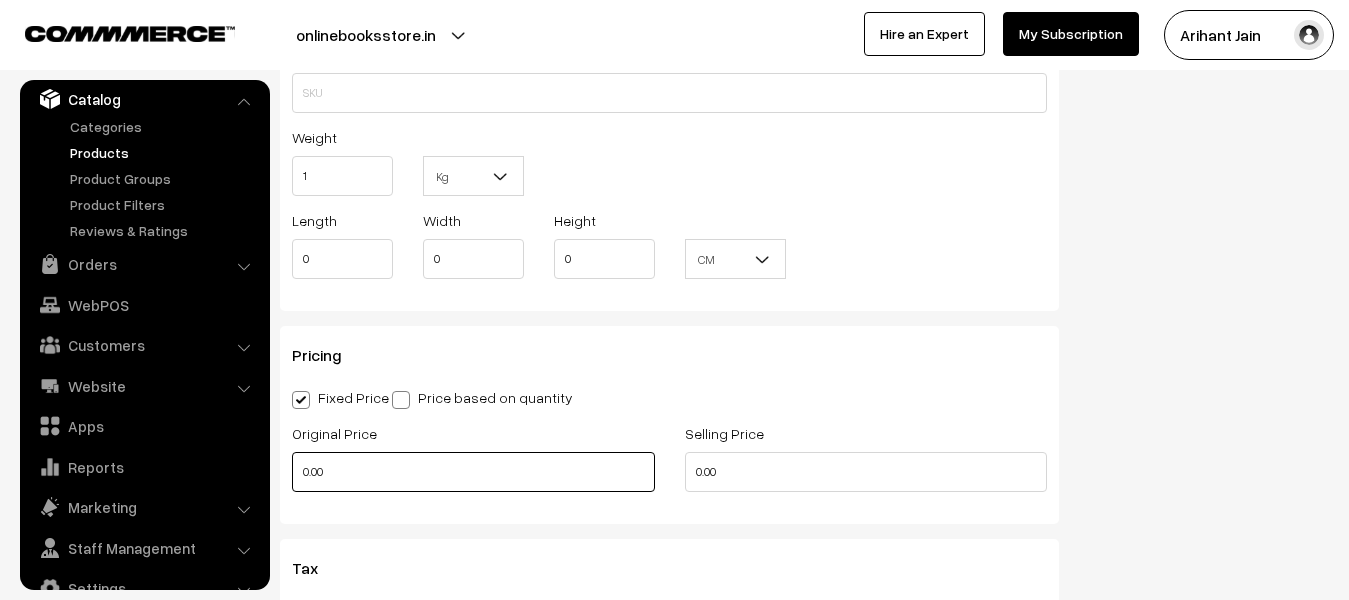 click on "0.00" at bounding box center [473, 472] 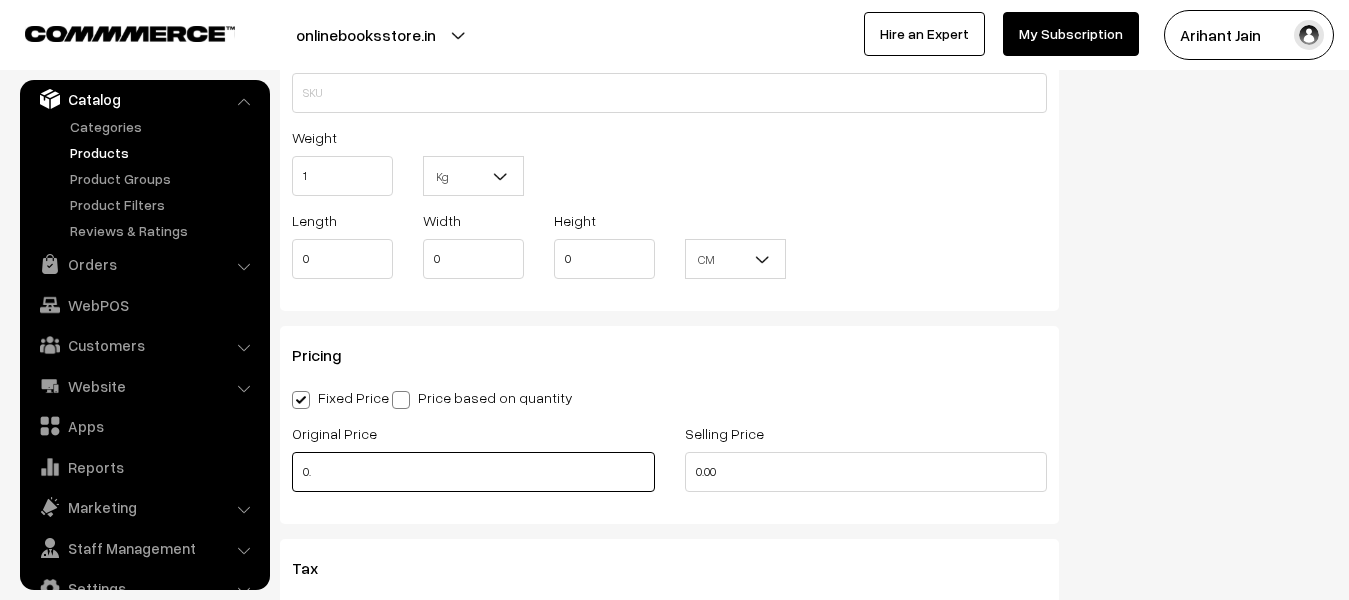 type on "0" 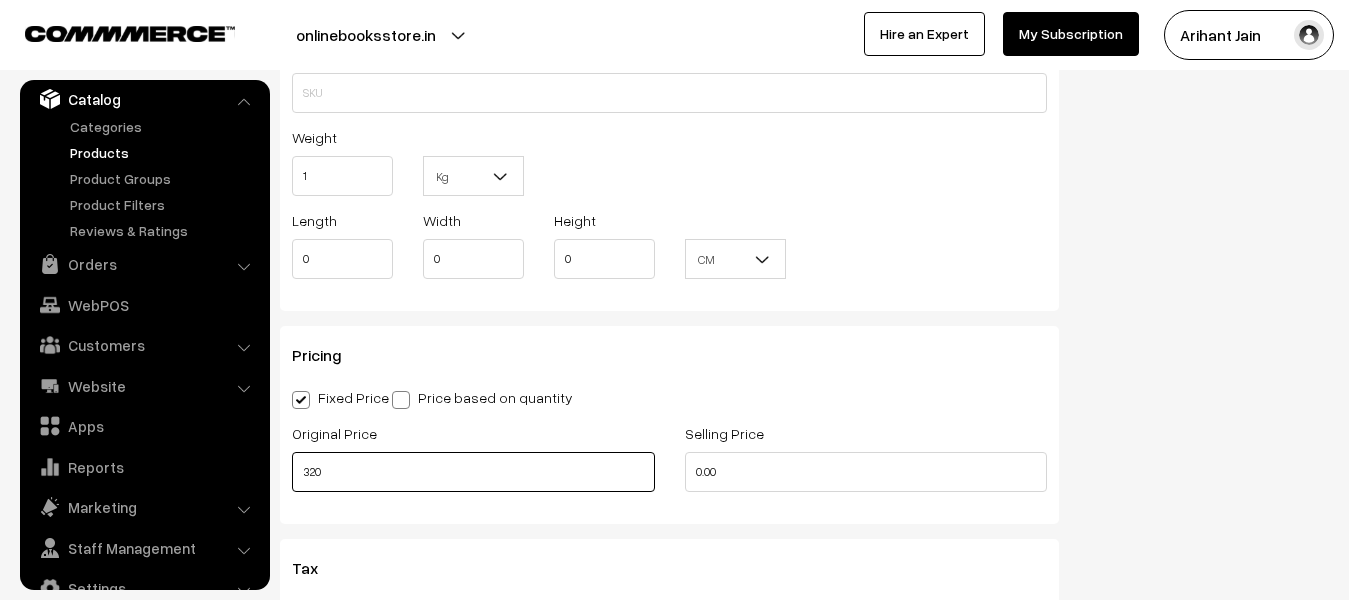 type on "320" 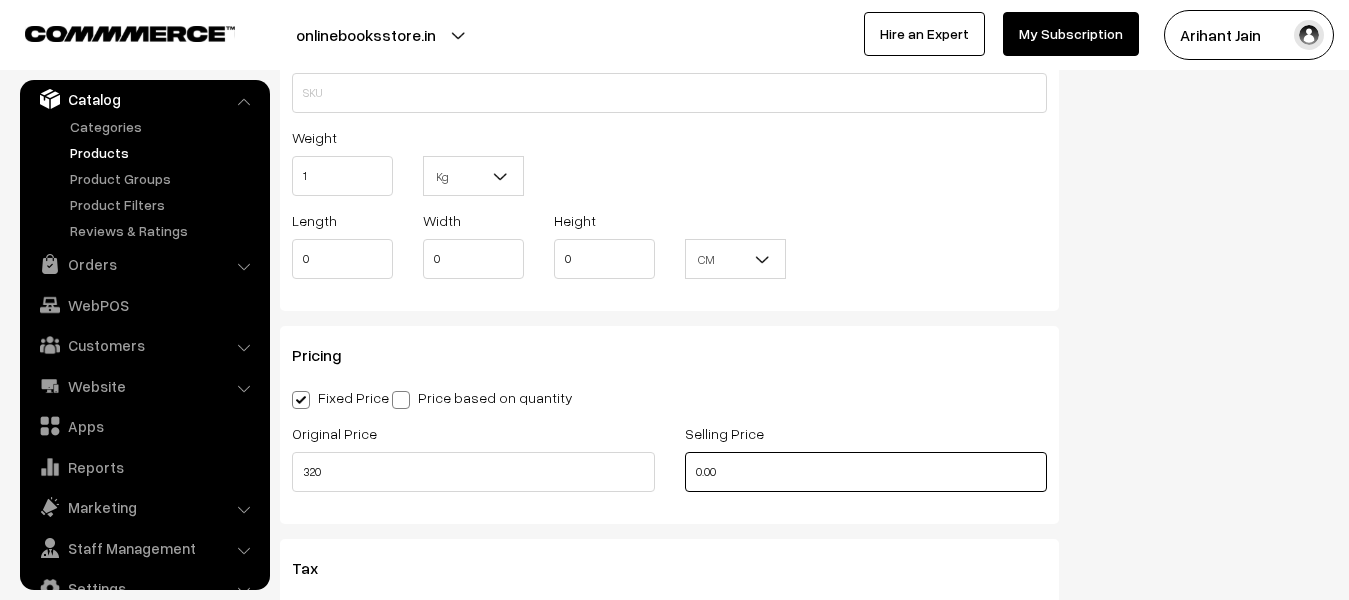 click on "0.00" at bounding box center [866, 472] 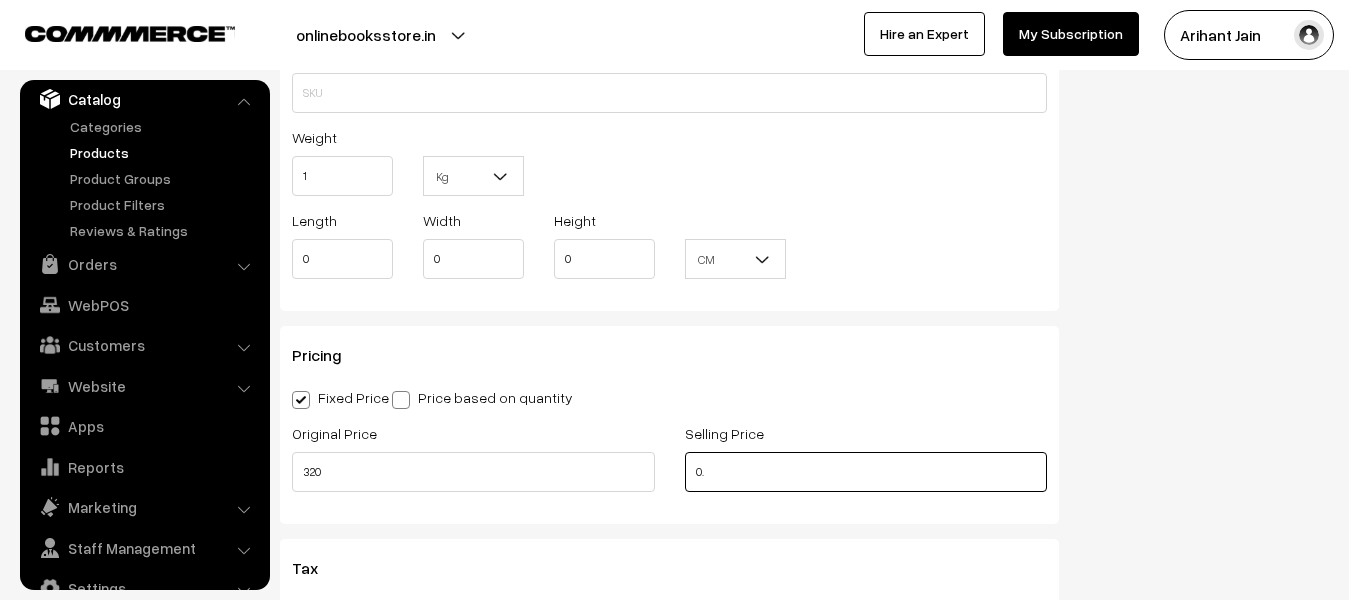 type on "0" 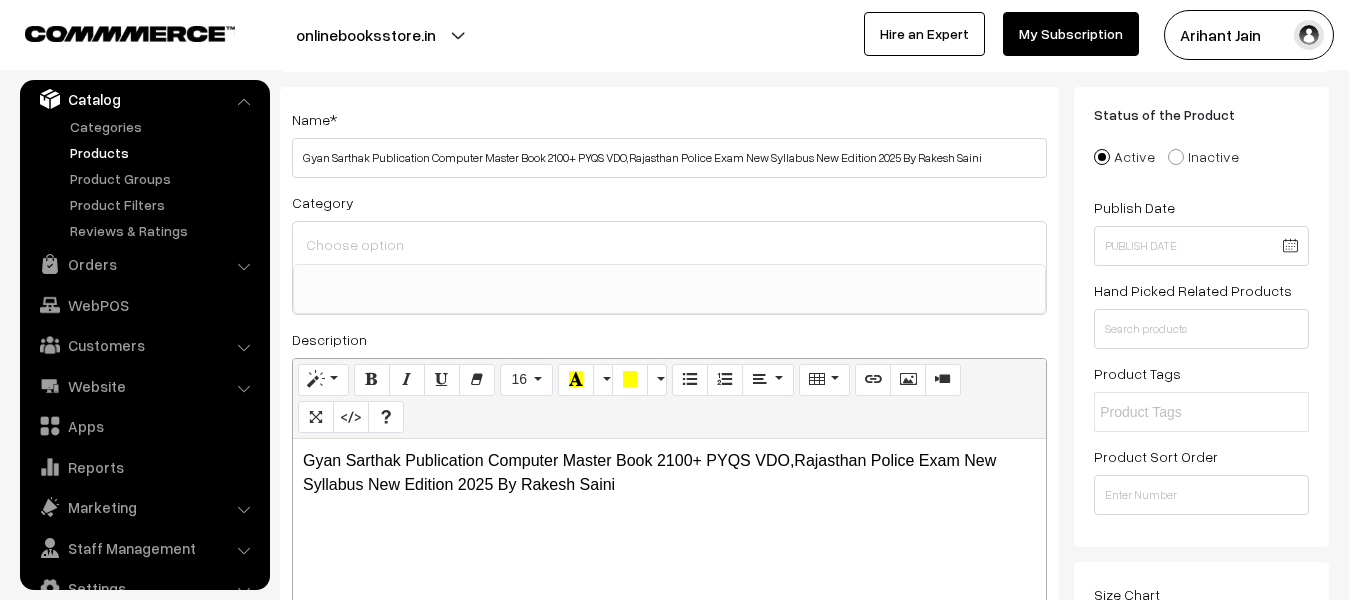 scroll, scrollTop: 0, scrollLeft: 0, axis: both 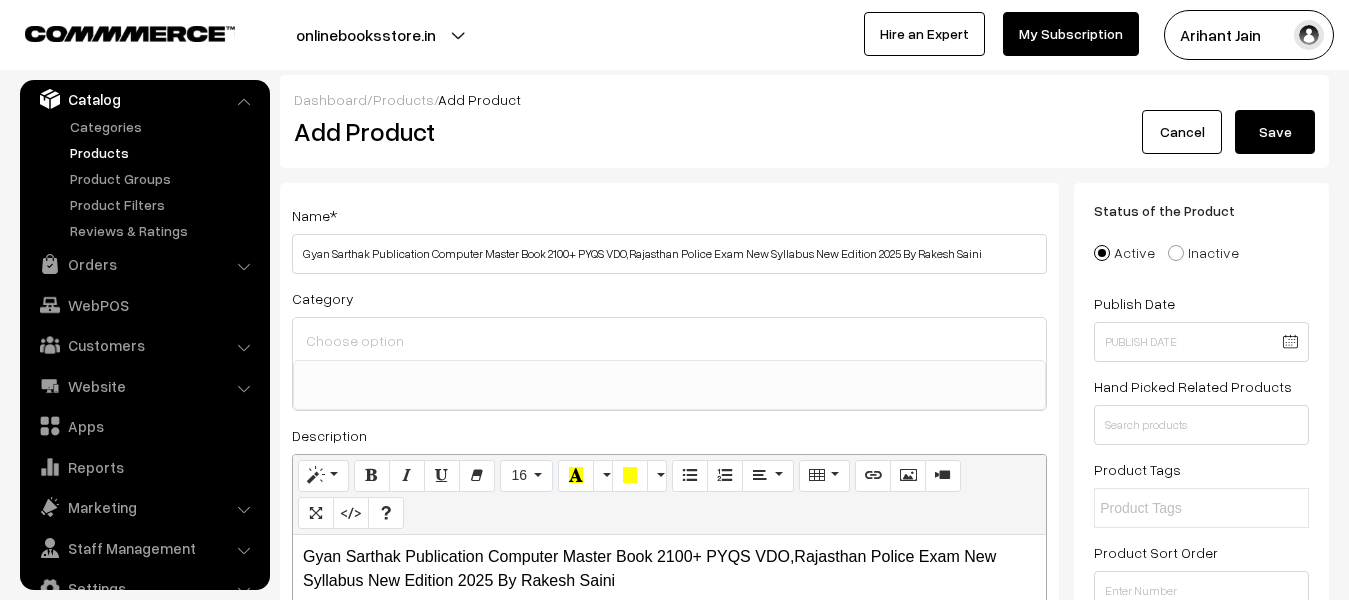 type on "285" 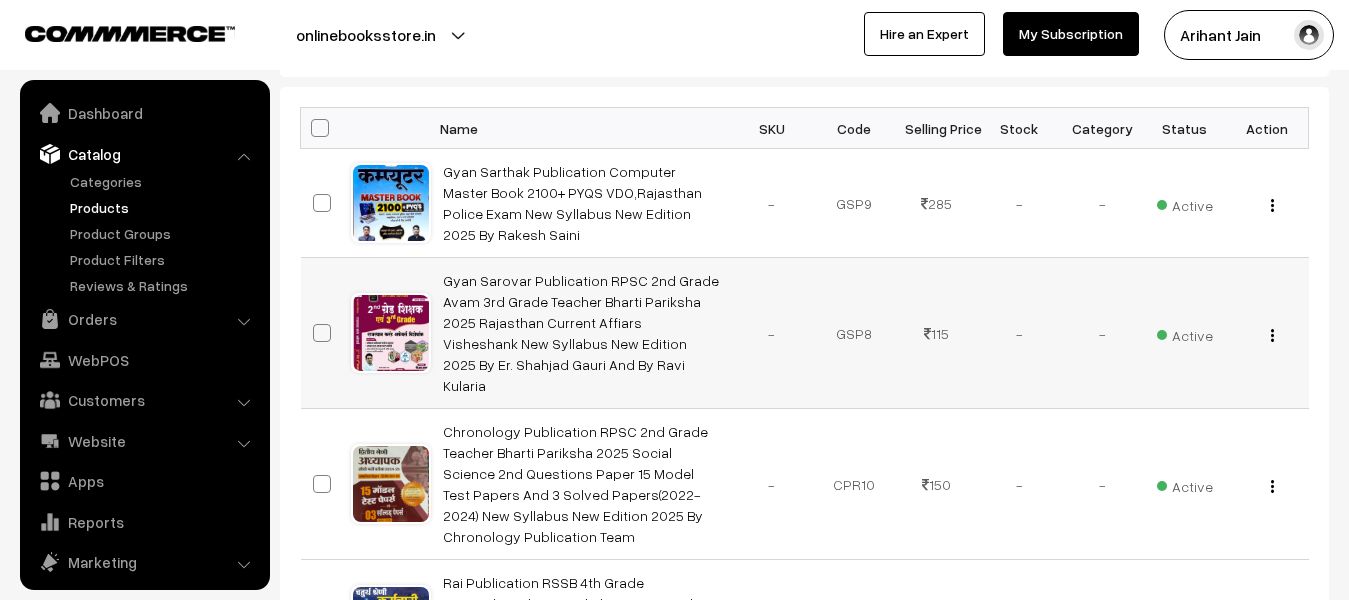 scroll, scrollTop: 300, scrollLeft: 0, axis: vertical 